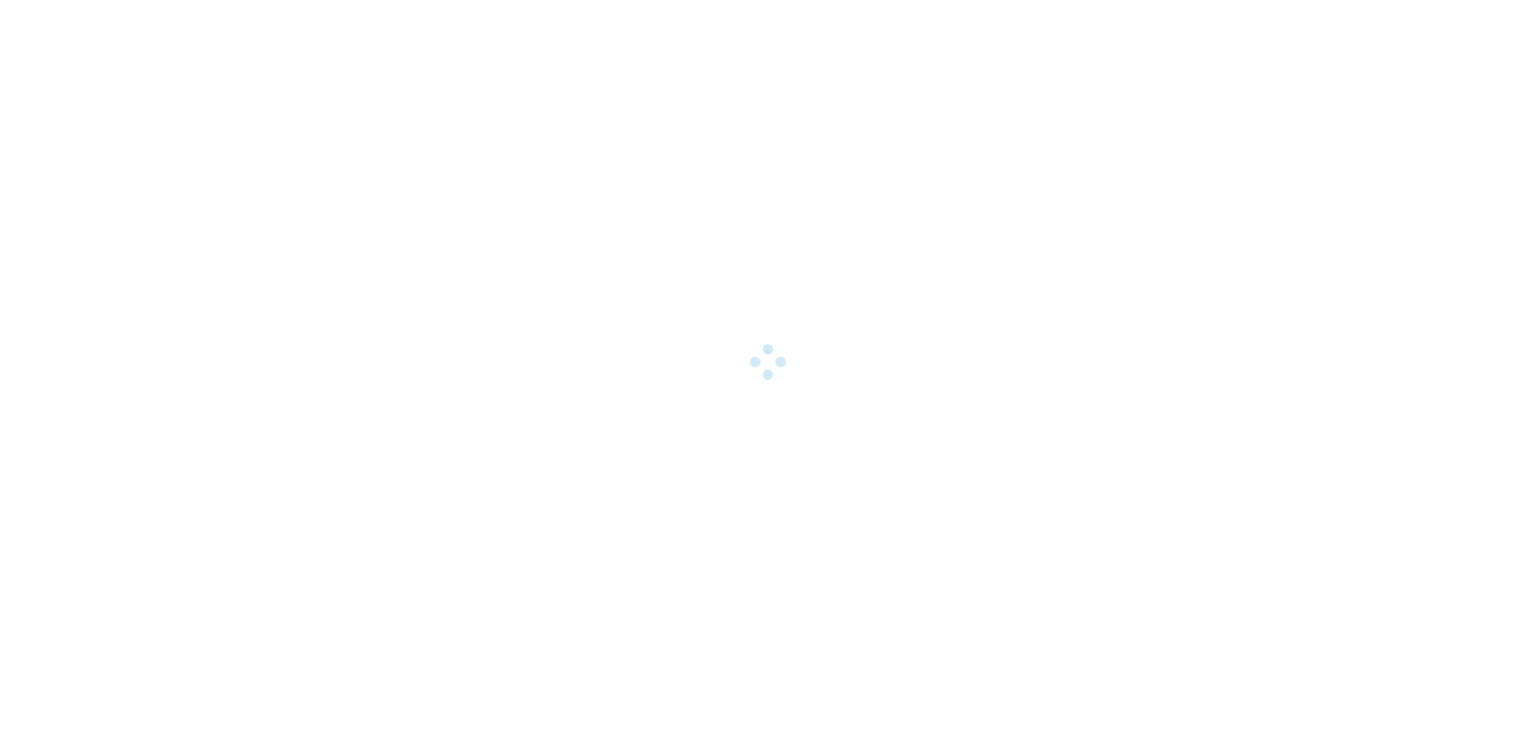 scroll, scrollTop: 0, scrollLeft: 0, axis: both 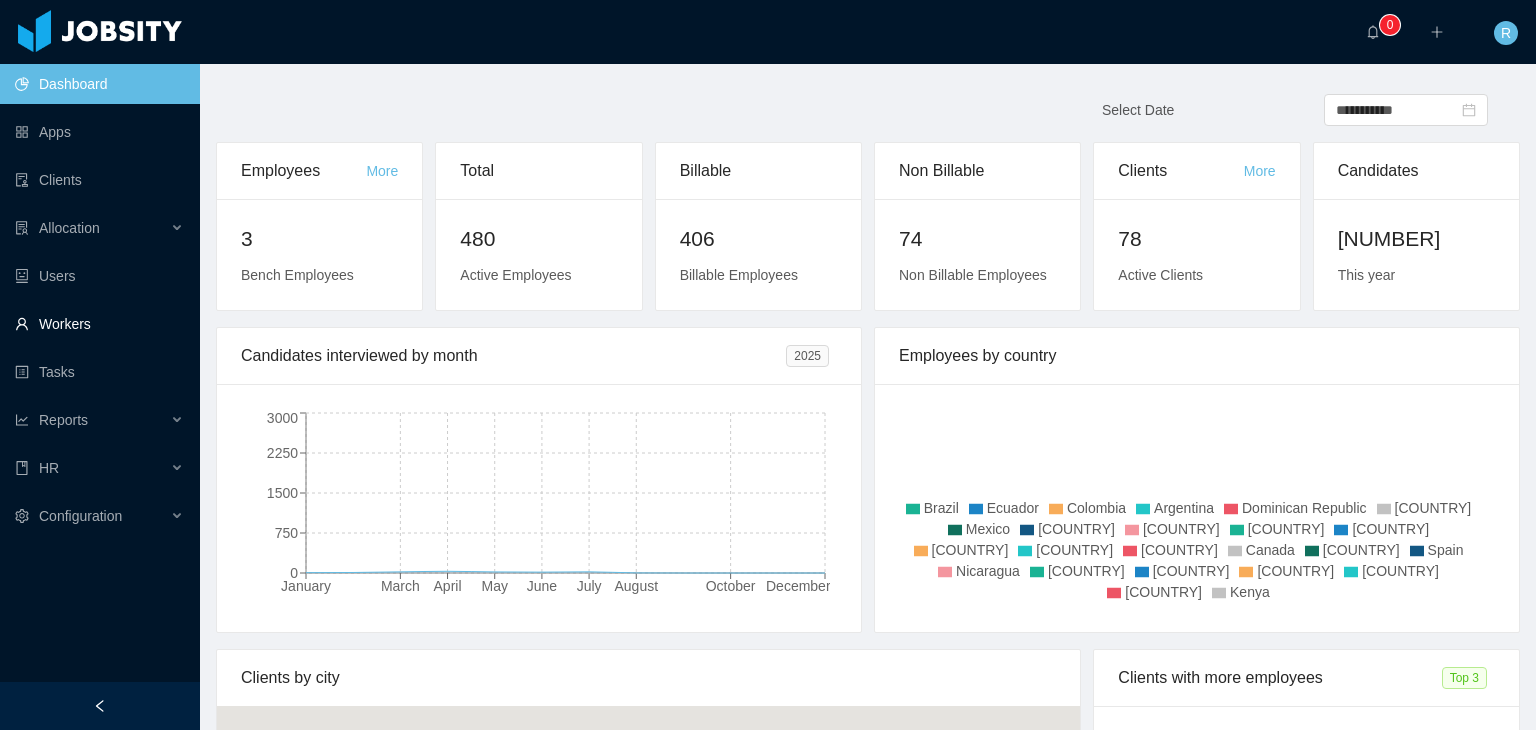click on "Workers" at bounding box center (99, 324) 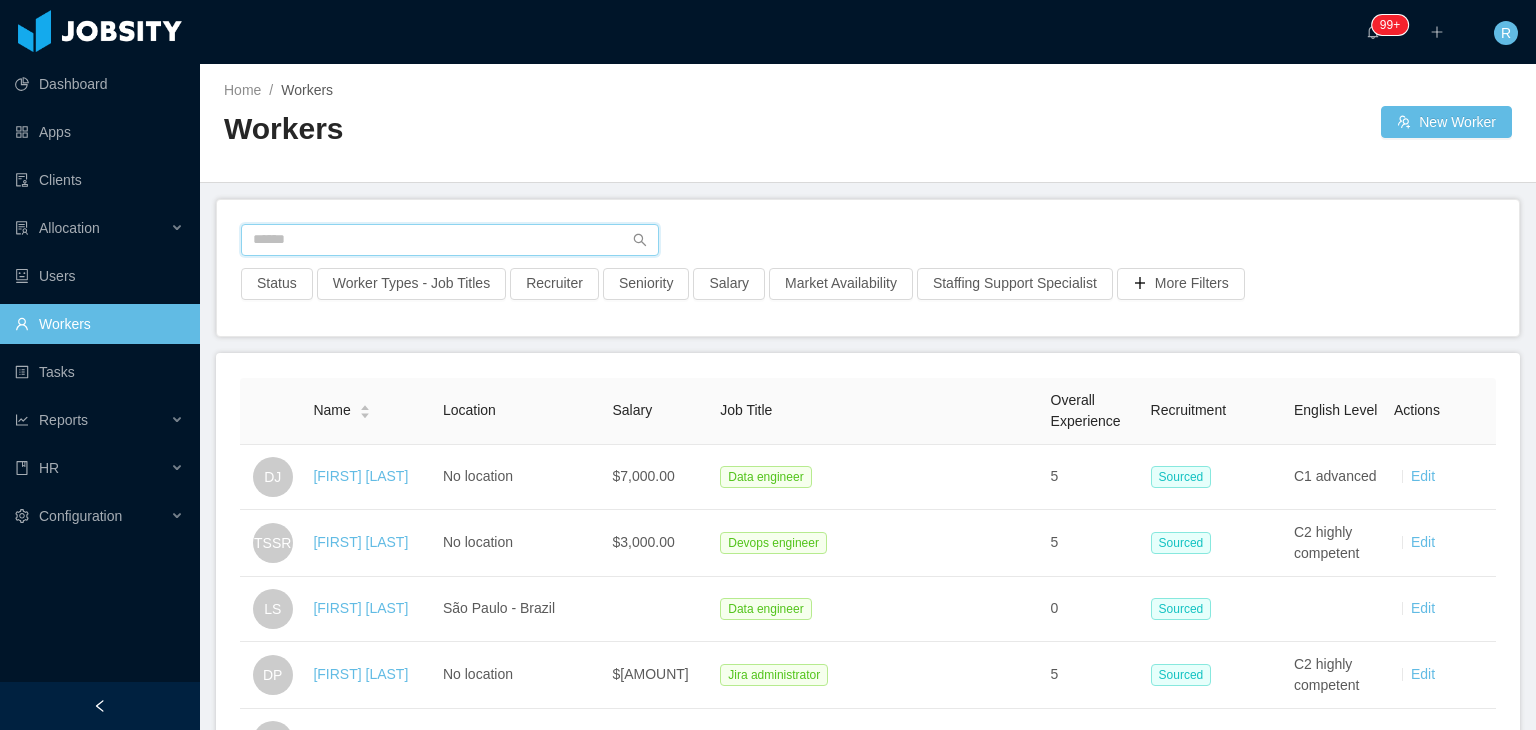 click at bounding box center (450, 240) 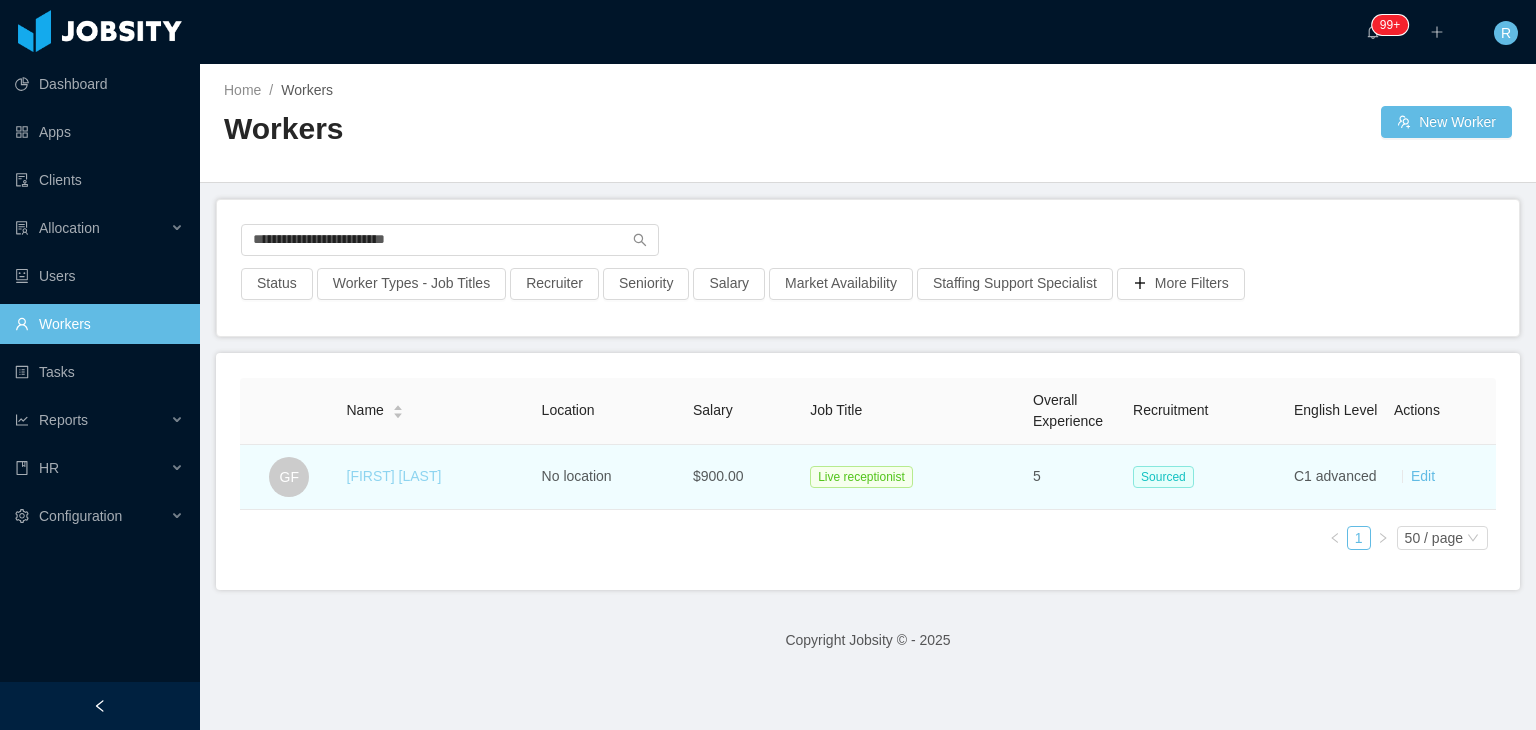 click on "[FIRST] [LAST]" at bounding box center [394, 476] 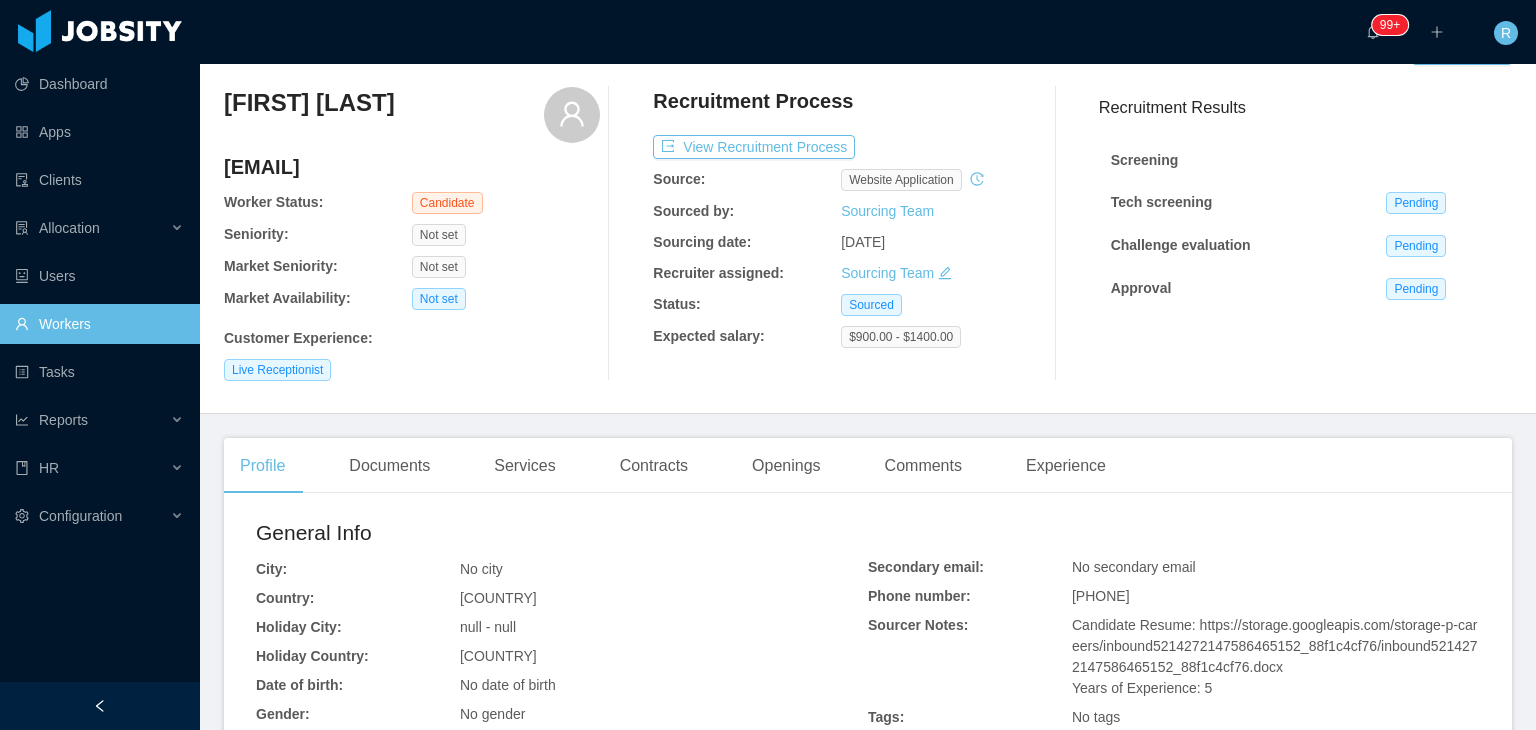 scroll, scrollTop: 100, scrollLeft: 0, axis: vertical 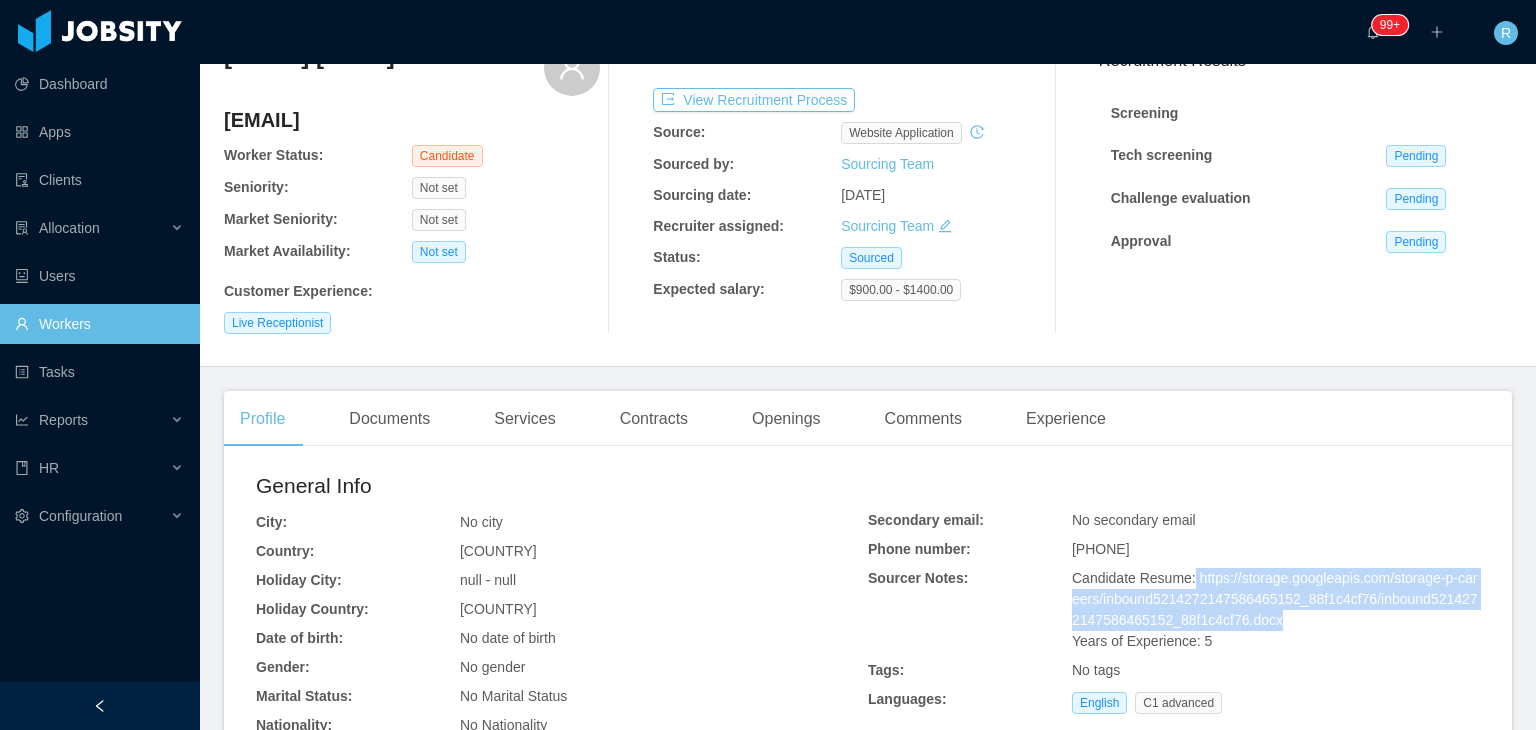 drag, startPoint x: 1269, startPoint y: 621, endPoint x: 1179, endPoint y: 580, distance: 98.89894 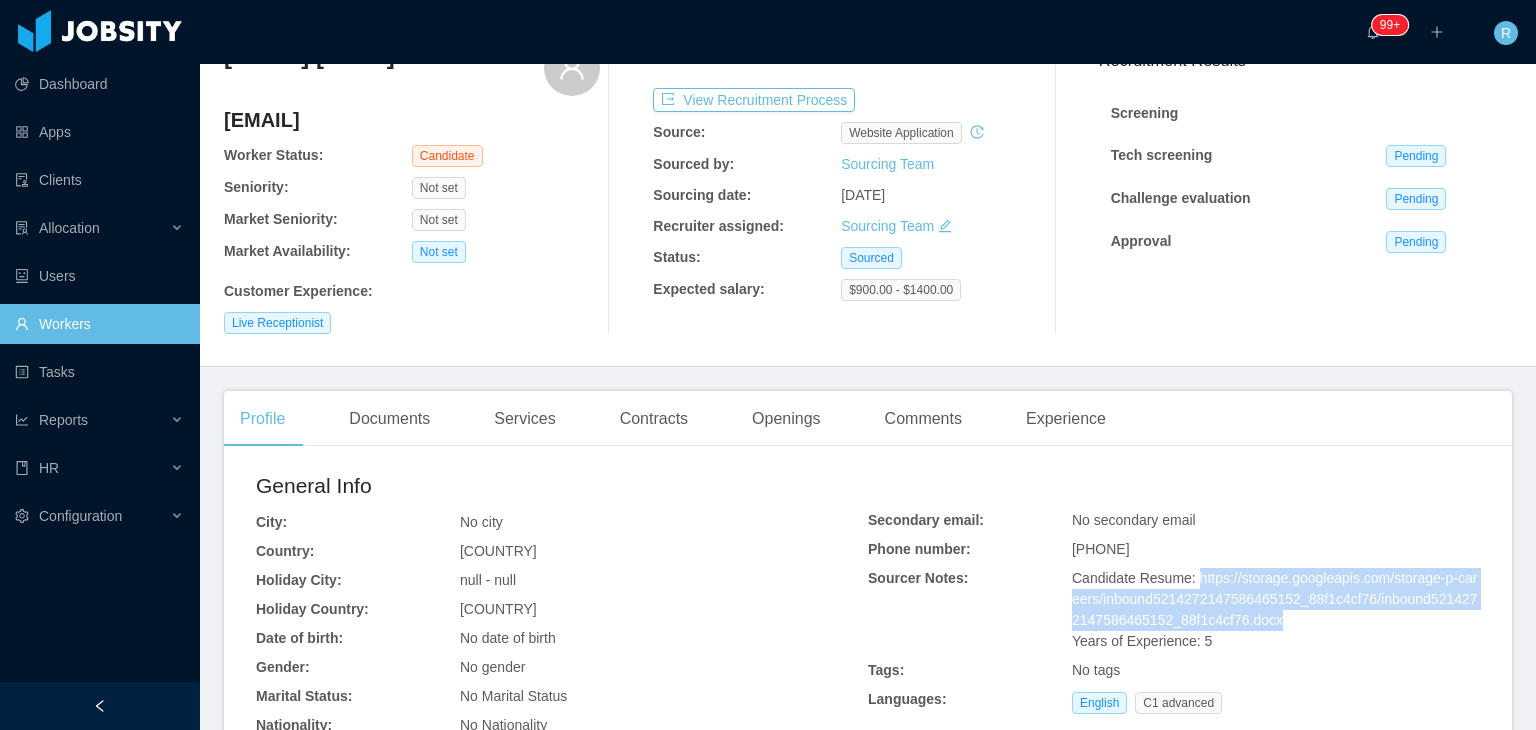 drag, startPoint x: 1182, startPoint y: 579, endPoint x: 1294, endPoint y: 618, distance: 118.595955 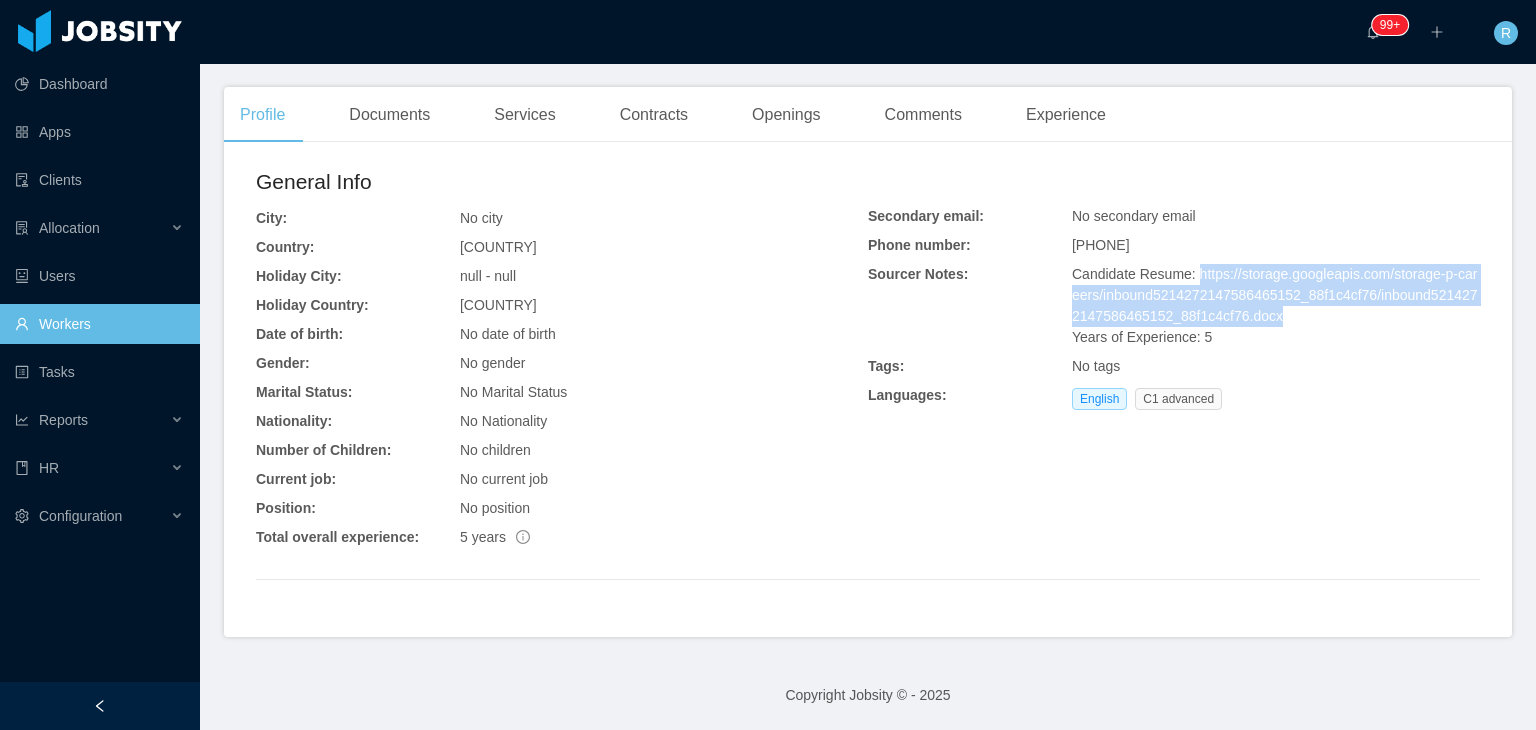 scroll, scrollTop: 405, scrollLeft: 0, axis: vertical 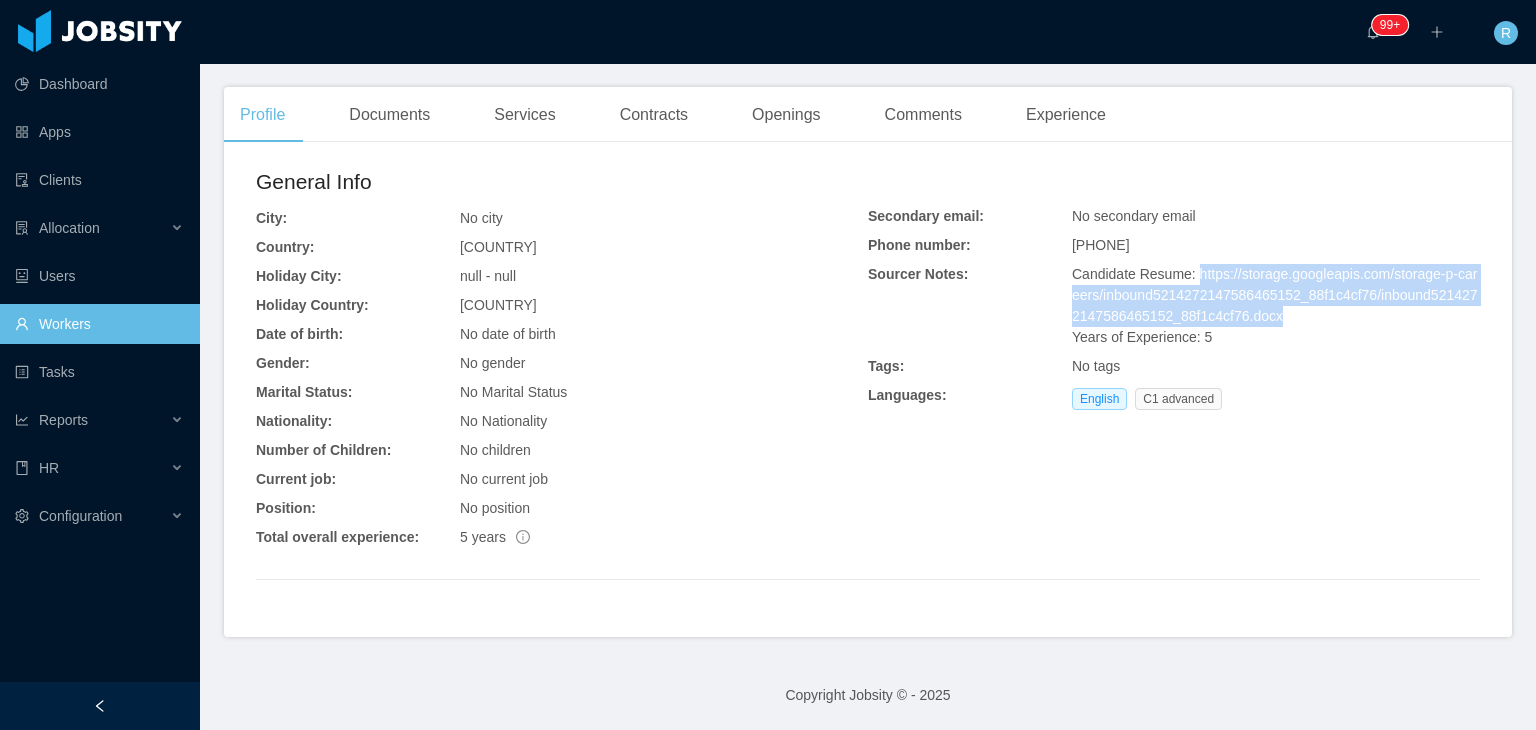 click on "Workers" at bounding box center [99, 324] 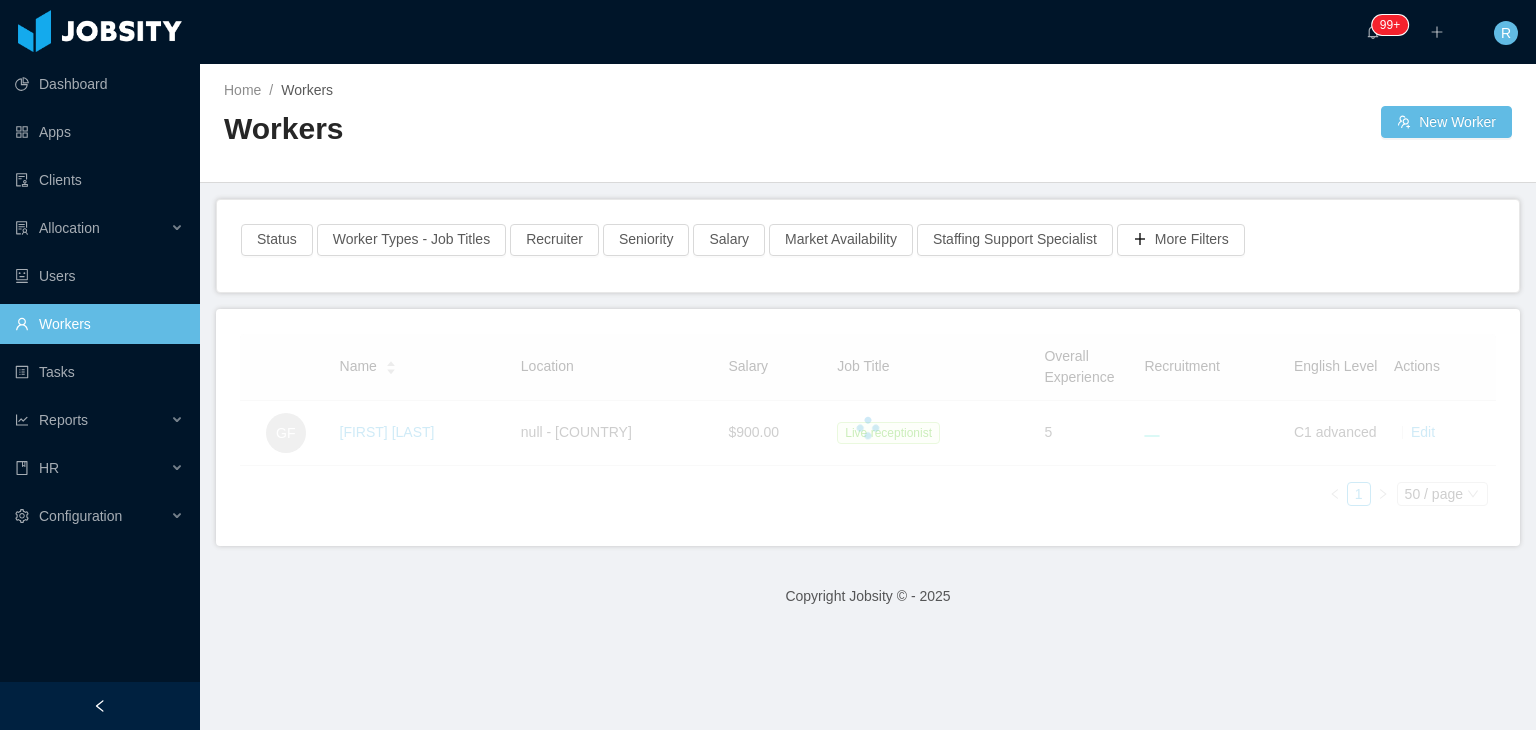 scroll, scrollTop: 0, scrollLeft: 0, axis: both 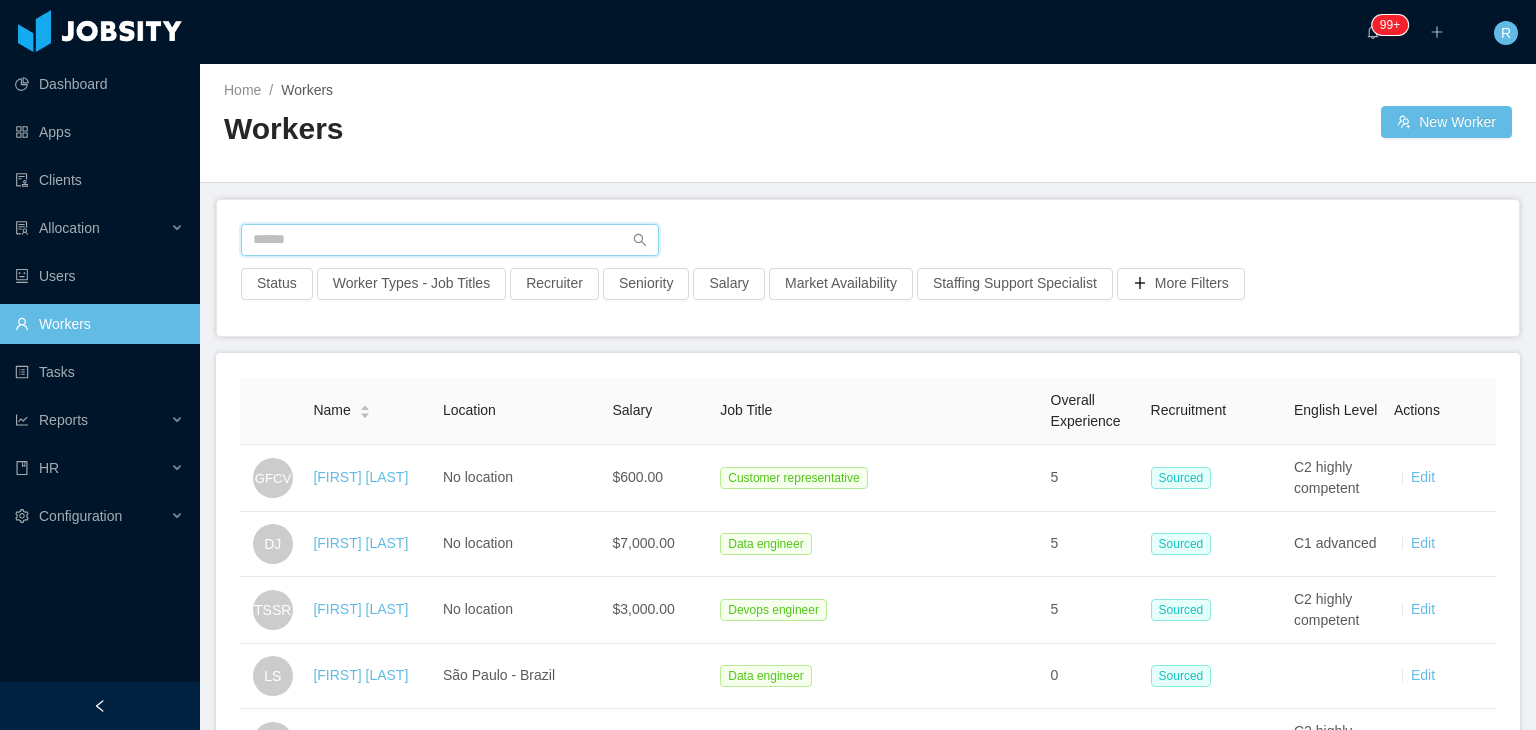 click at bounding box center [450, 240] 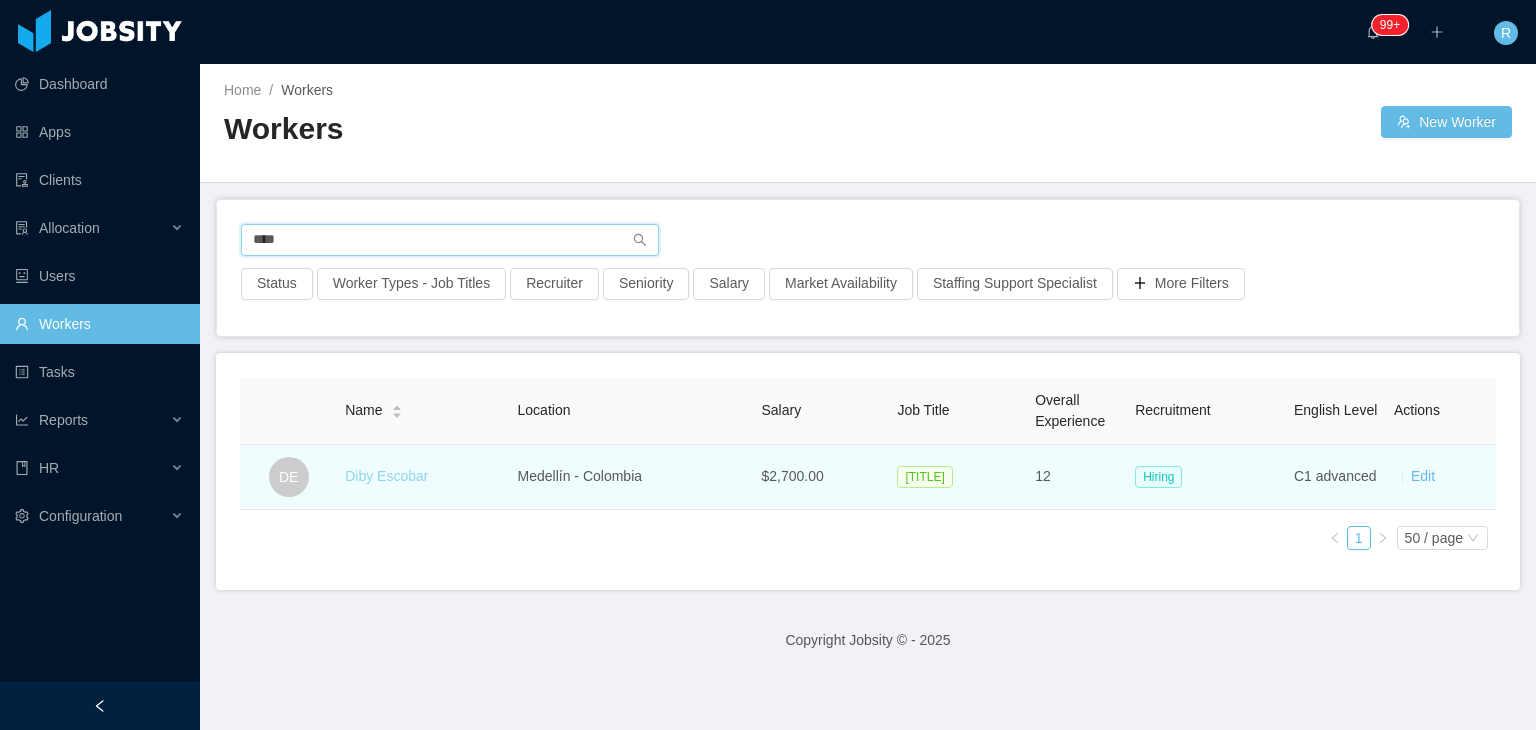 type on "****" 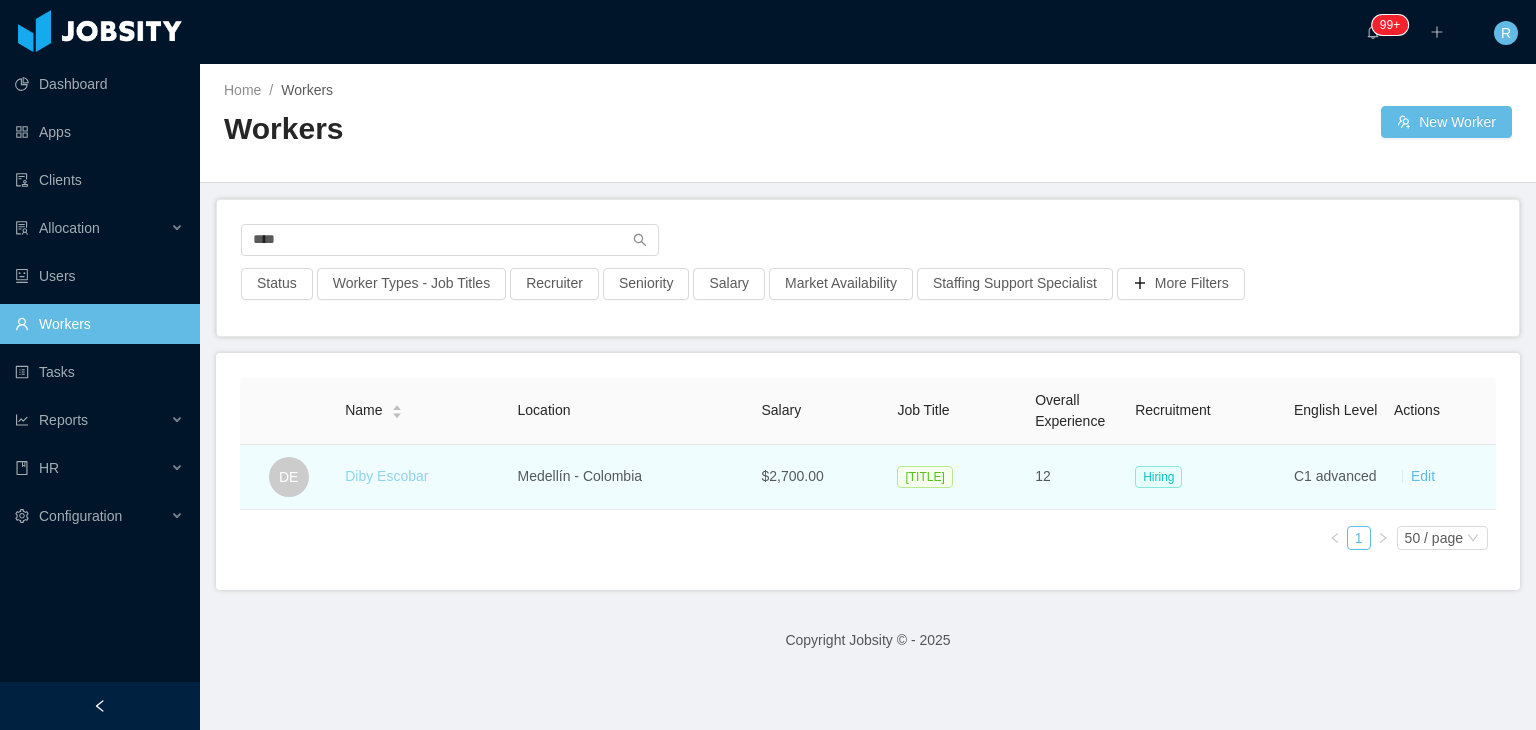 click on "Diby Escobar" at bounding box center [386, 476] 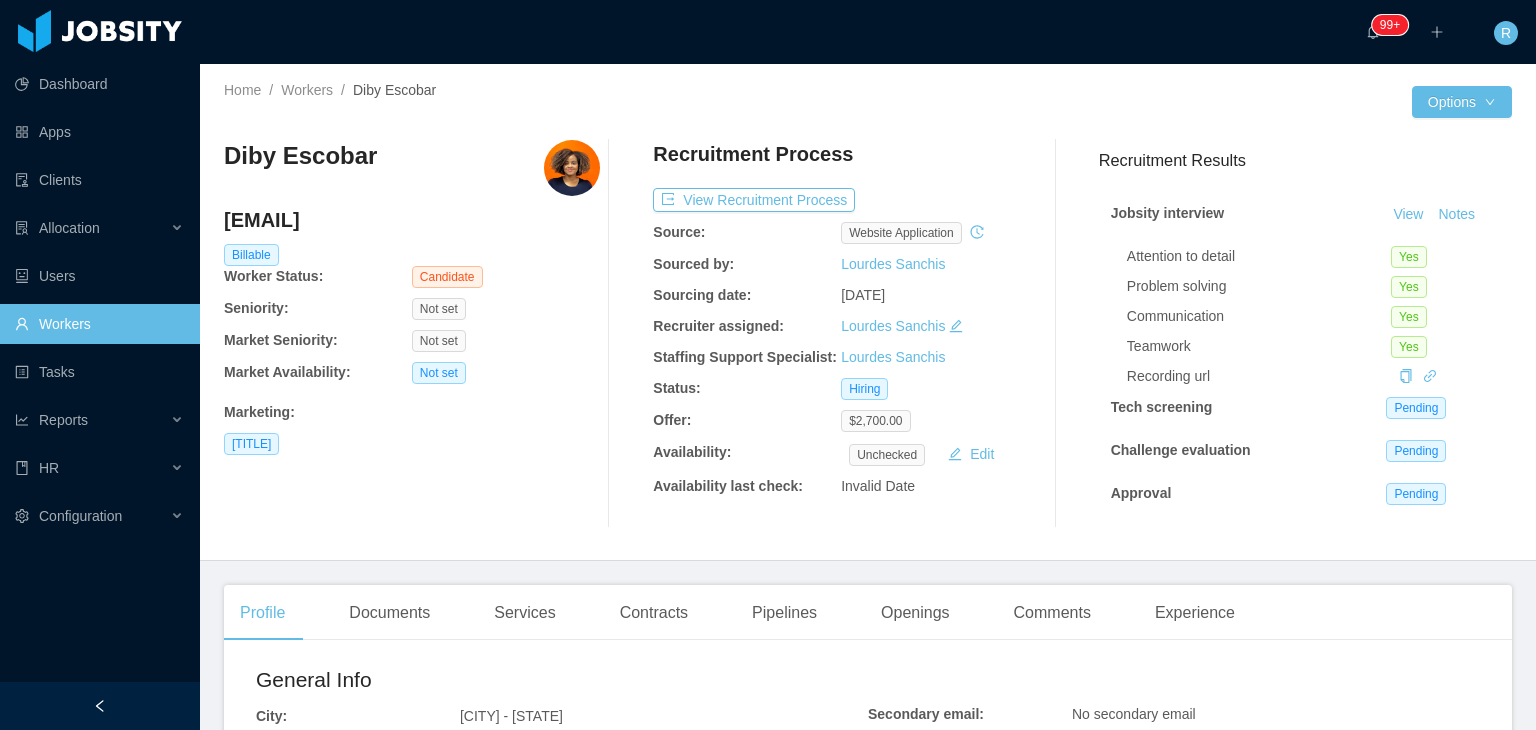 click at bounding box center [572, 168] 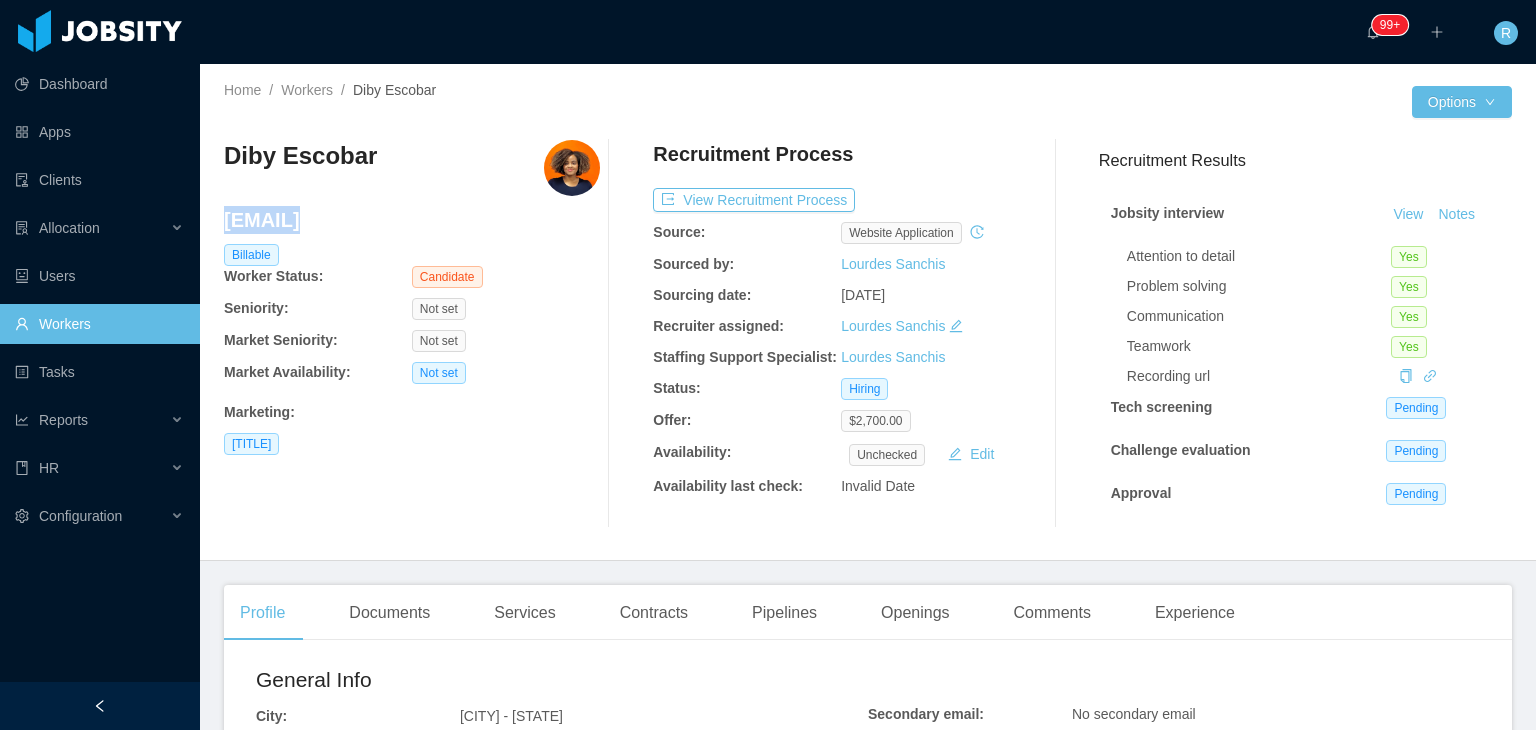 click on "[EMAIL]" at bounding box center [412, 220] 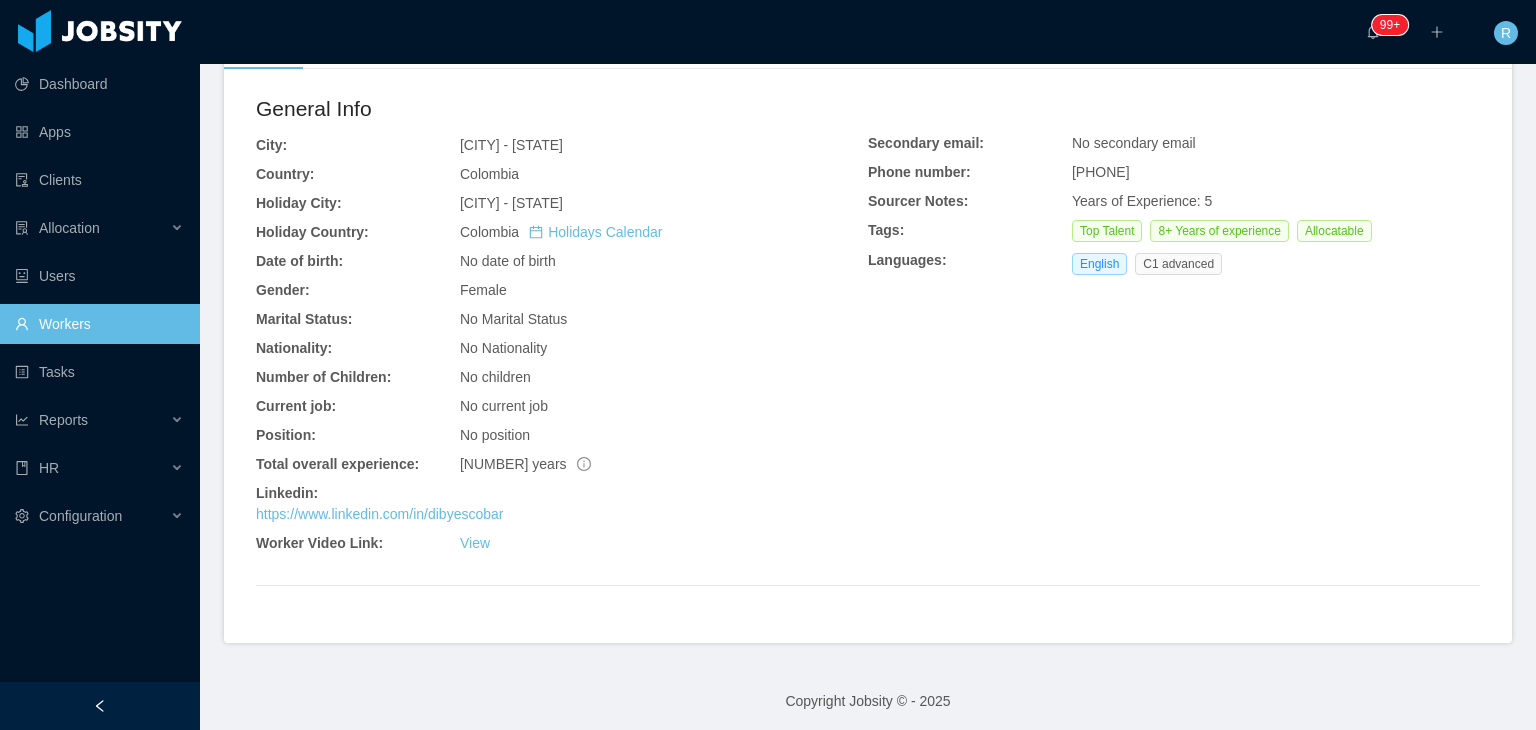 scroll, scrollTop: 580, scrollLeft: 0, axis: vertical 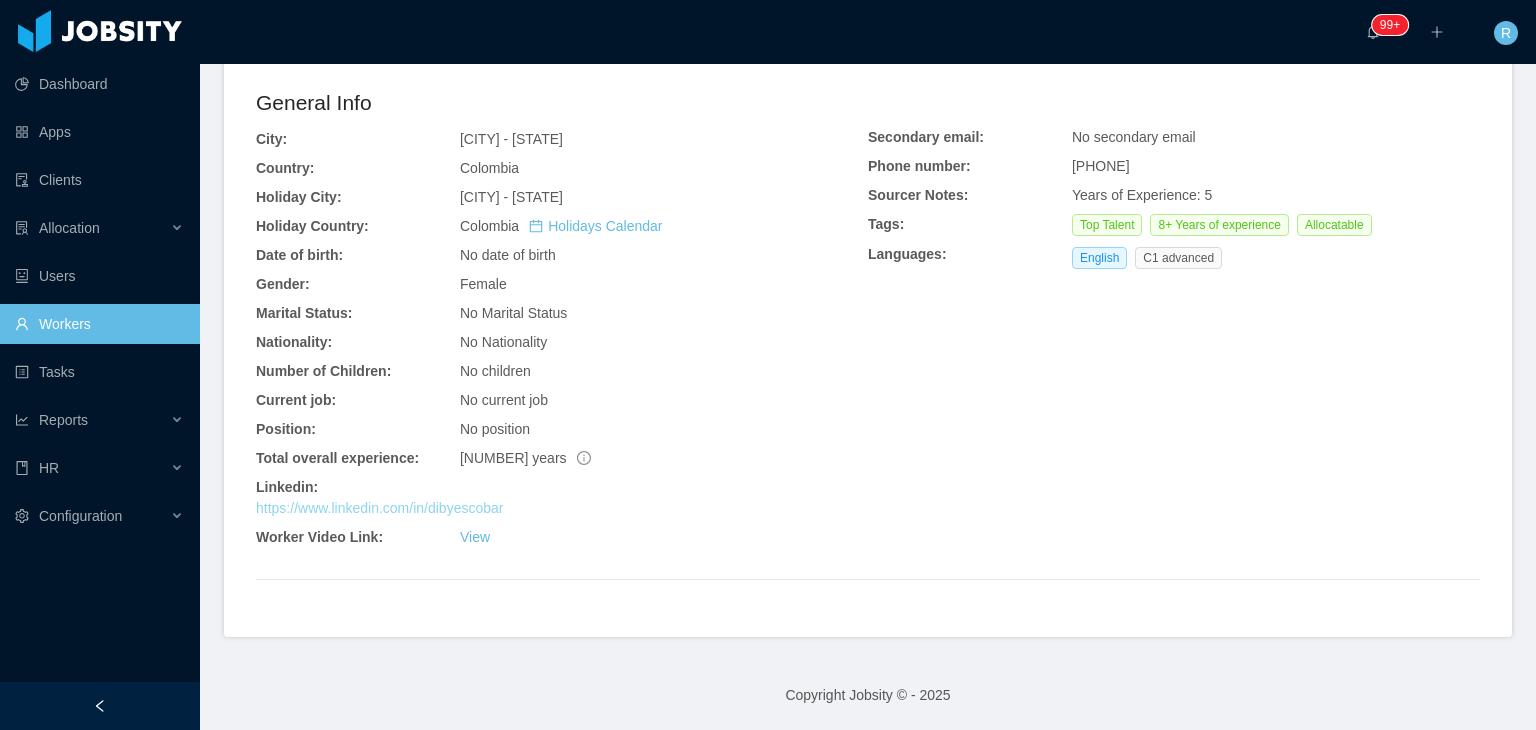 click on "https://www.linkedin.com/in/dibyescobar" at bounding box center (379, 508) 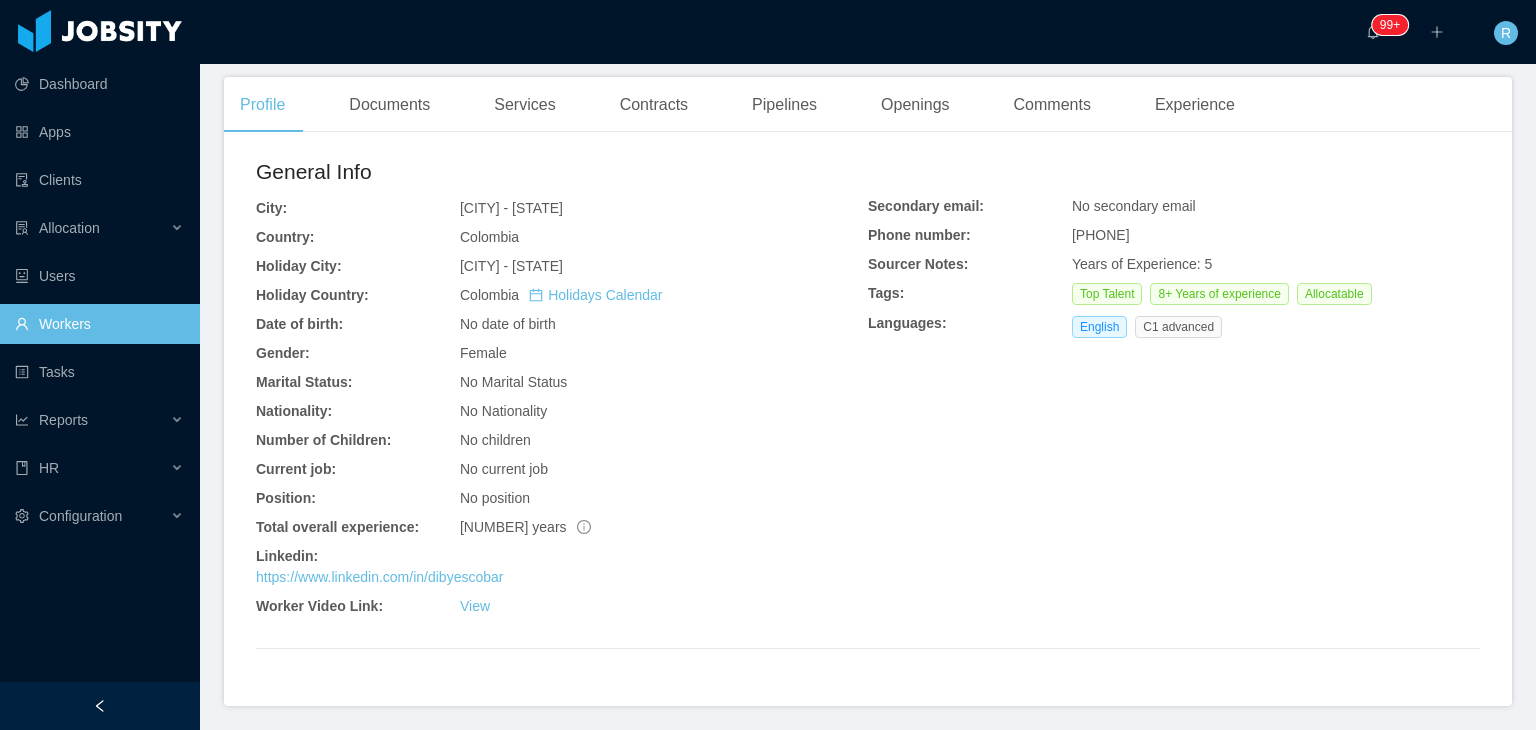 scroll, scrollTop: 480, scrollLeft: 0, axis: vertical 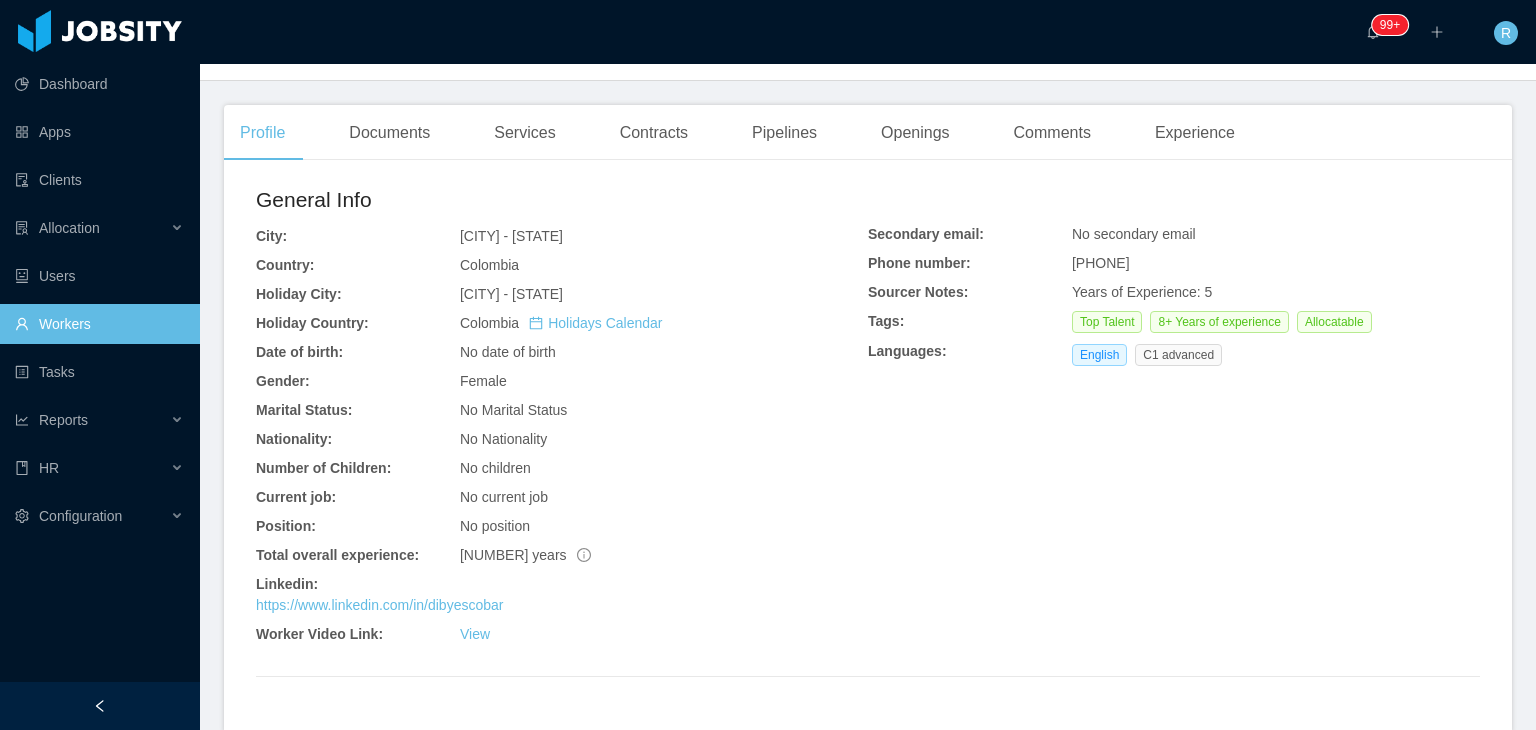 click on "[PHONE]" at bounding box center [1101, 263] 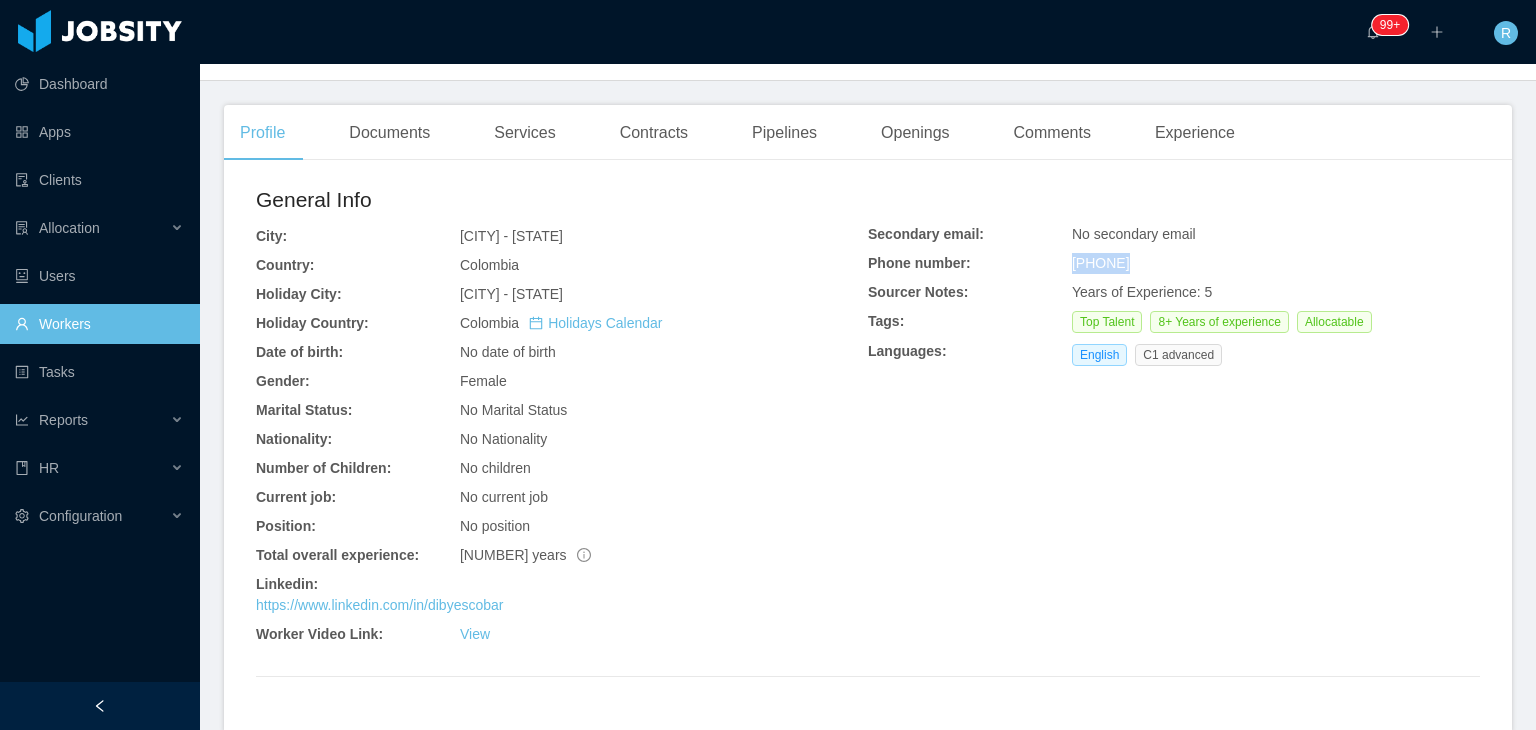 click on "[PHONE]" at bounding box center (1101, 263) 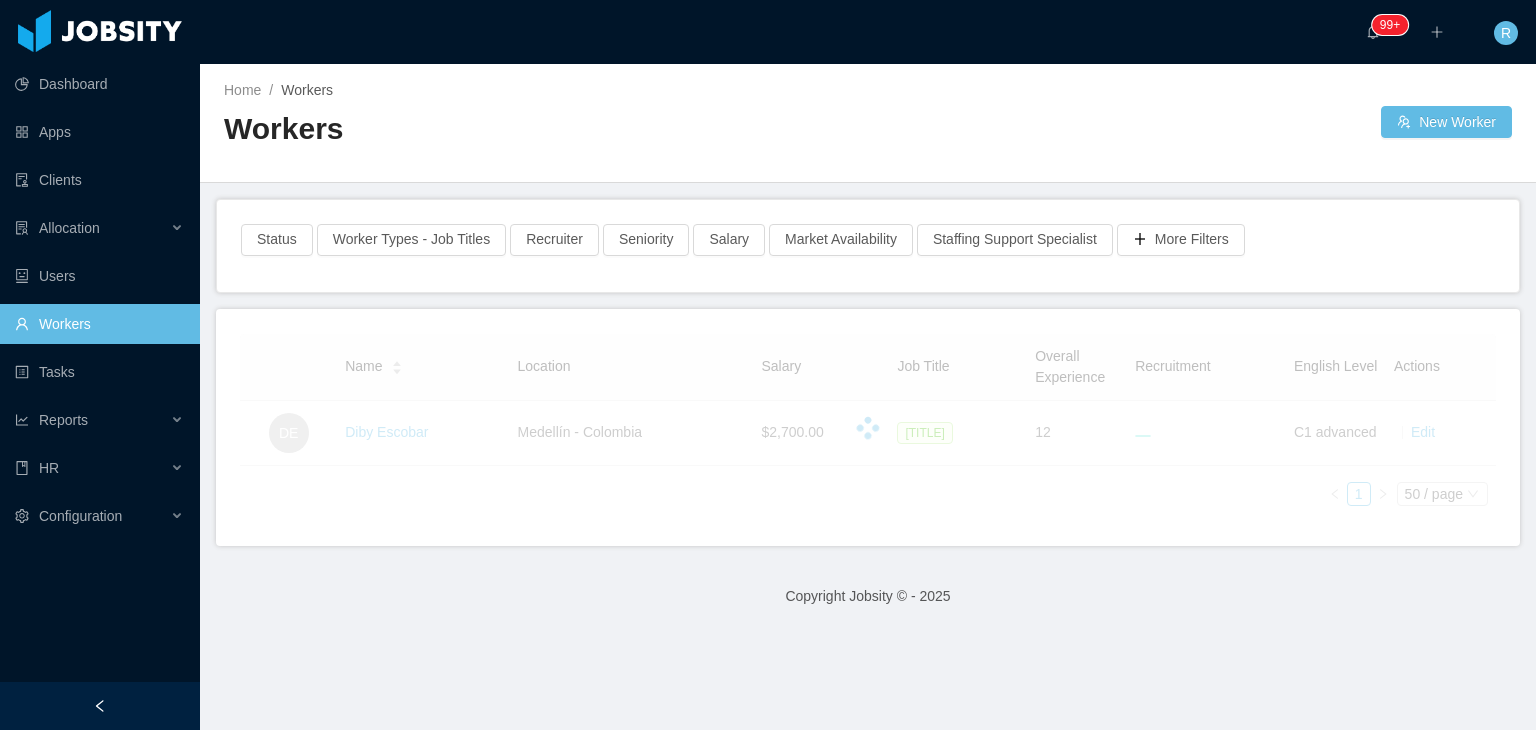 scroll, scrollTop: 0, scrollLeft: 0, axis: both 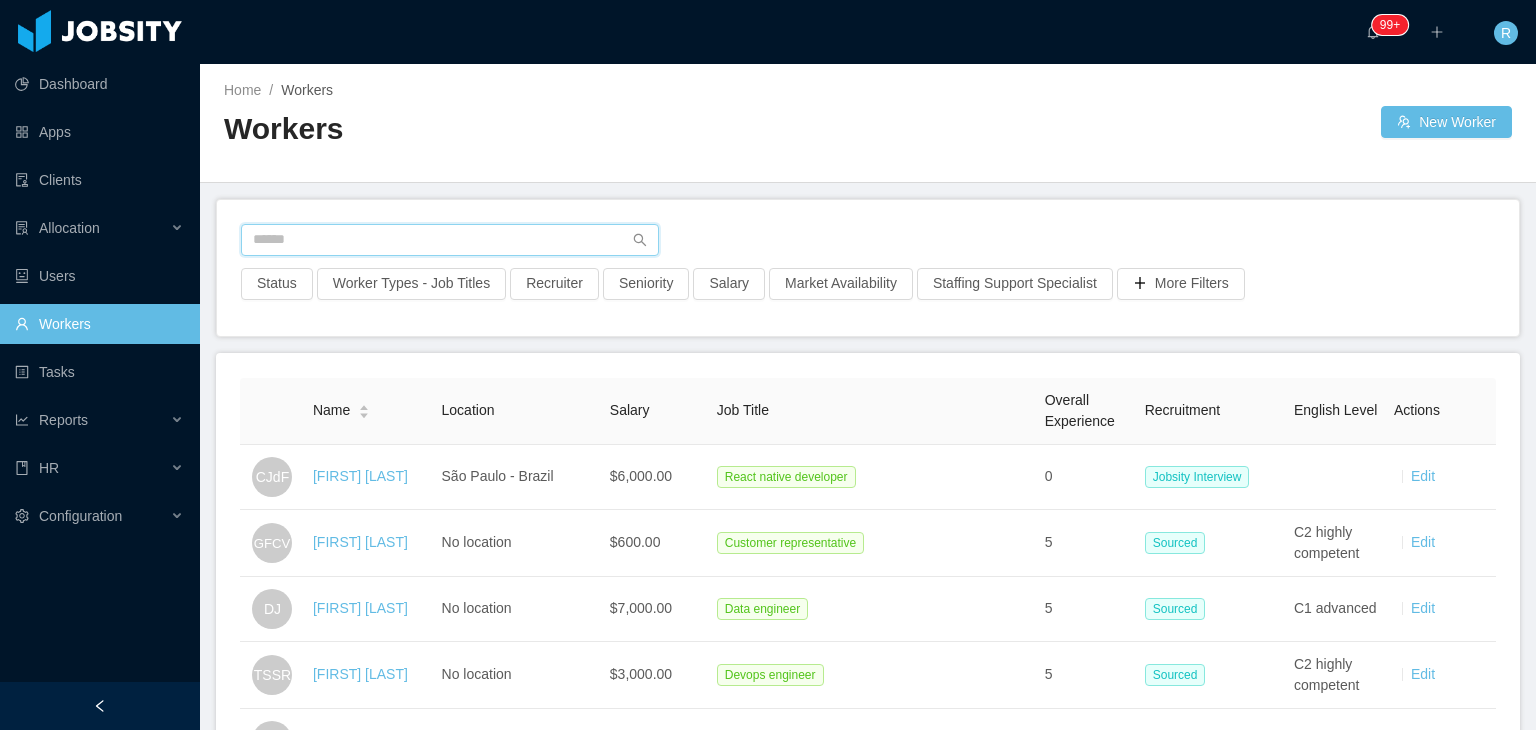 click at bounding box center (450, 240) 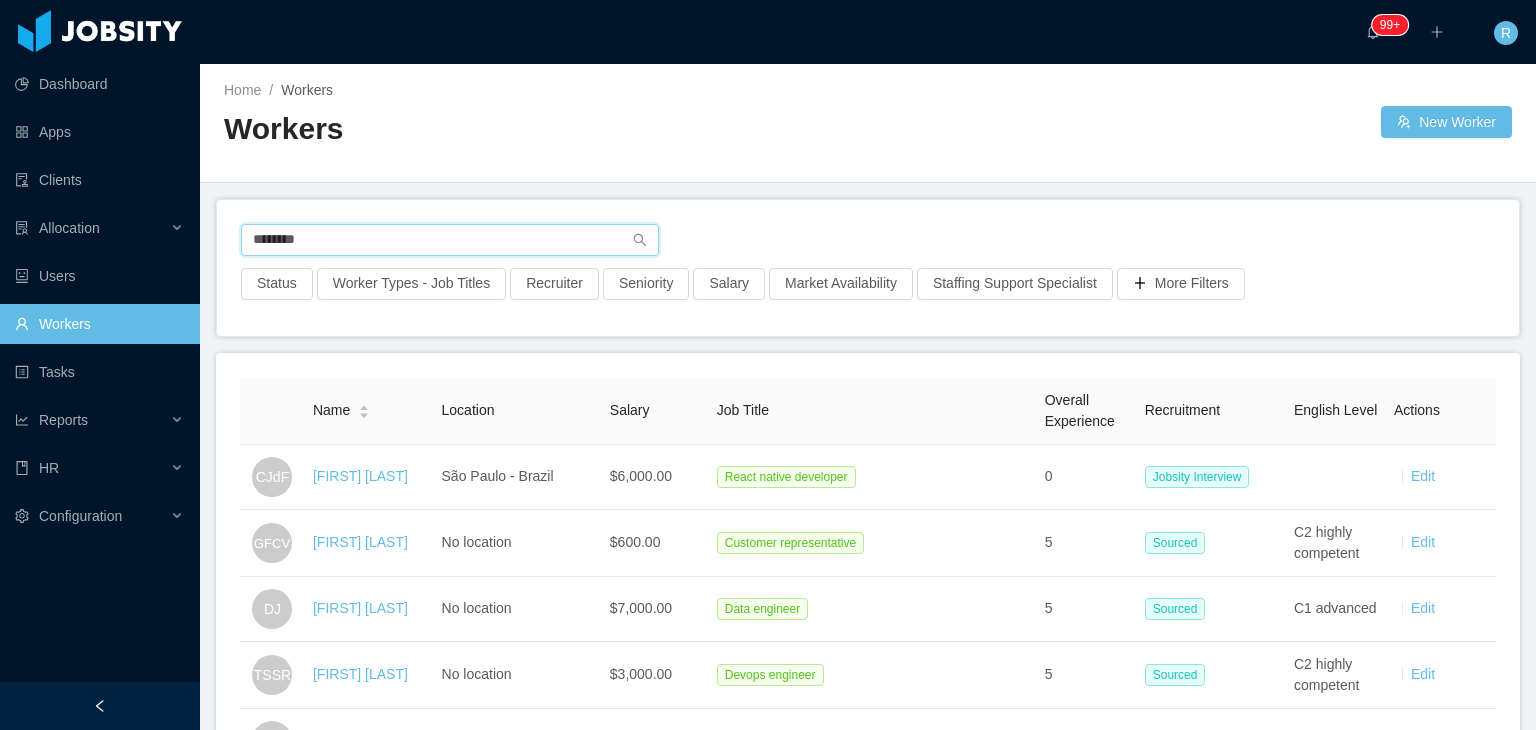 type on "********" 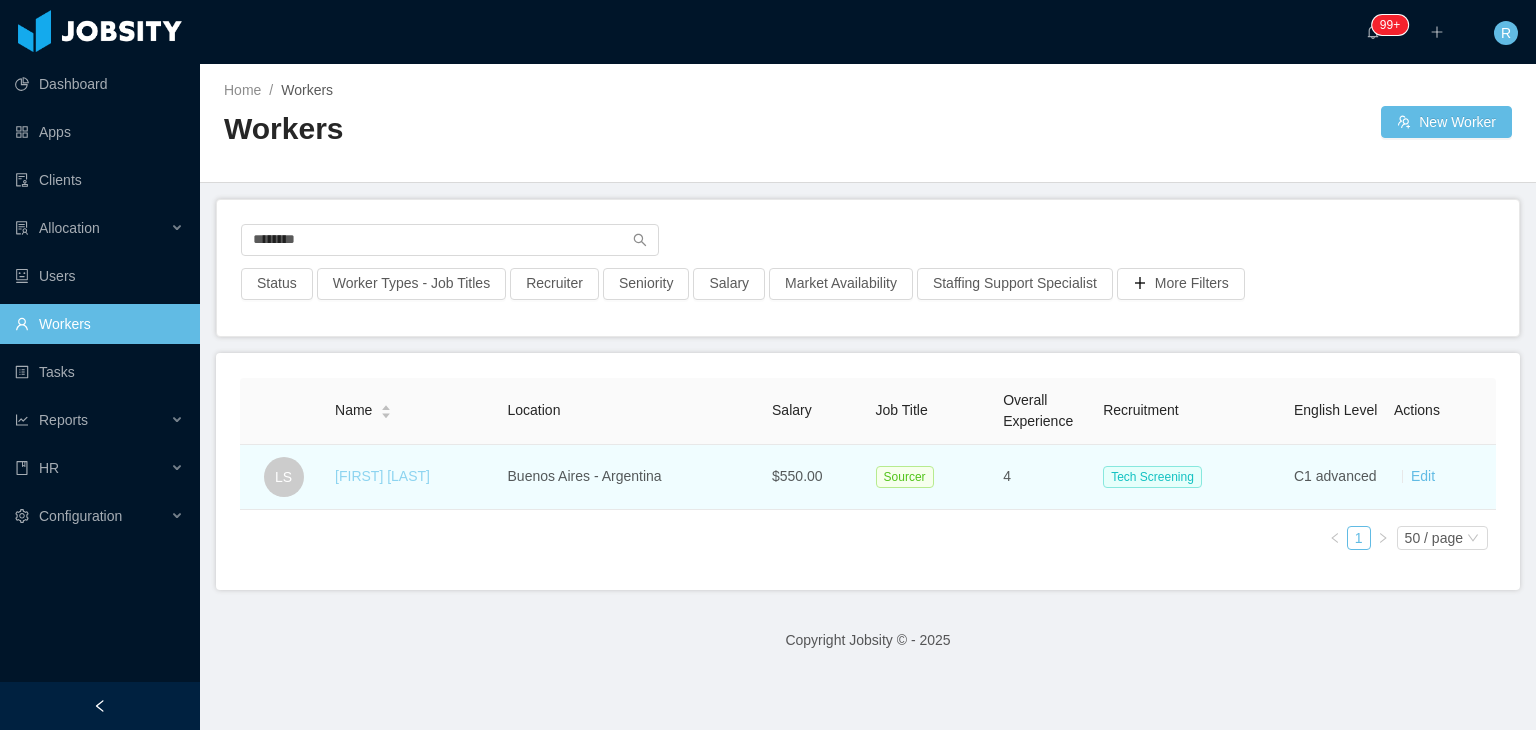 click on "[FIRST] [LAST]" at bounding box center [382, 476] 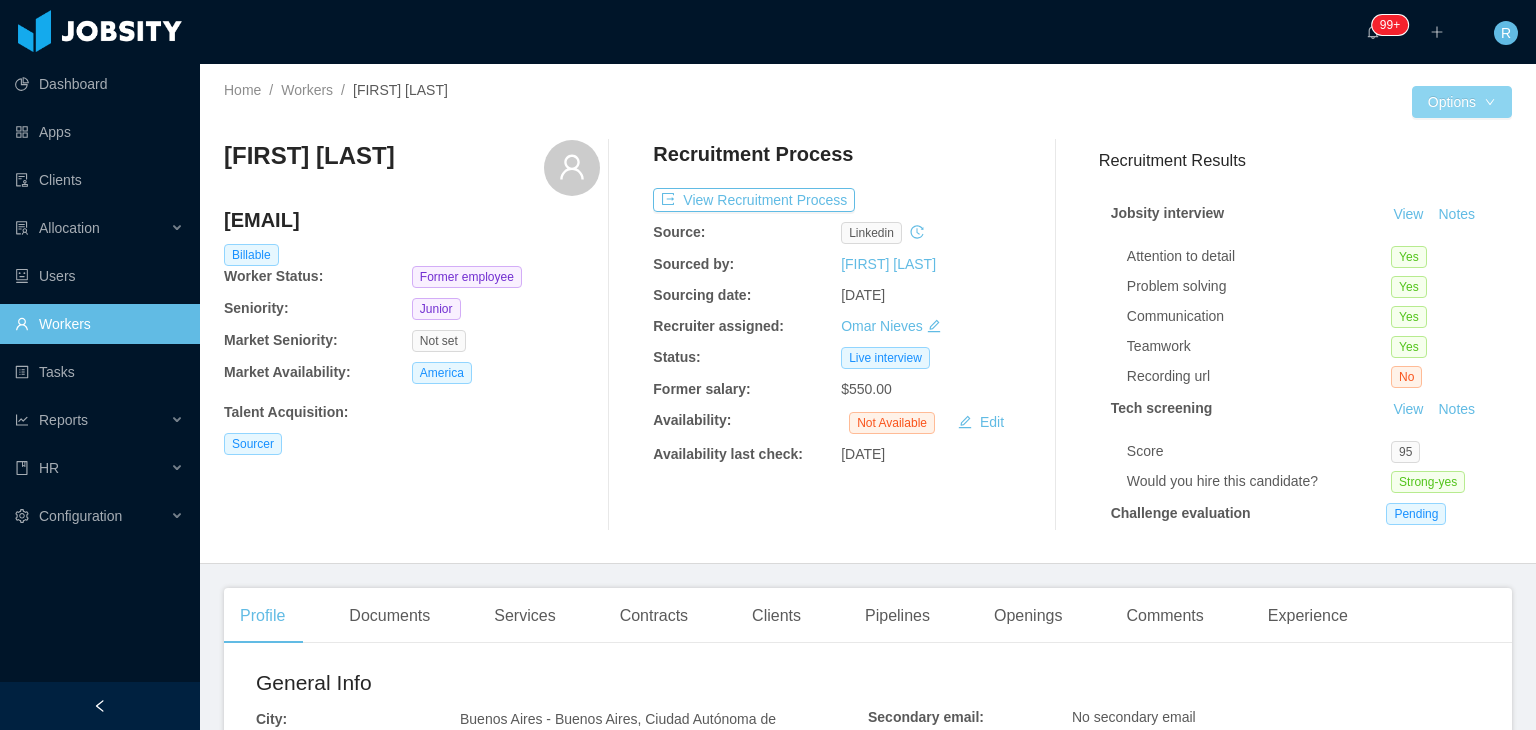 click on "Options" at bounding box center [1462, 102] 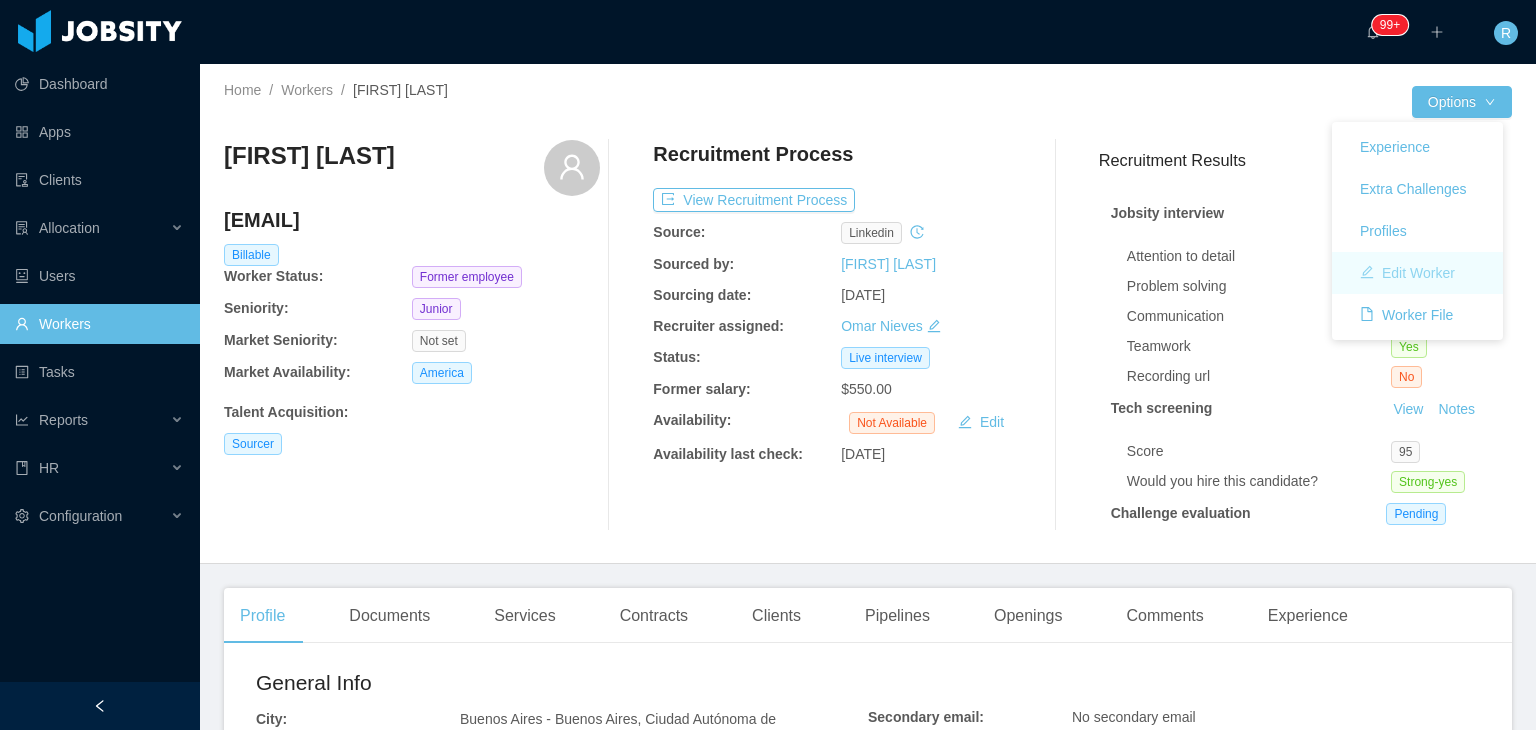 click on "Edit Worker" at bounding box center [1407, 273] 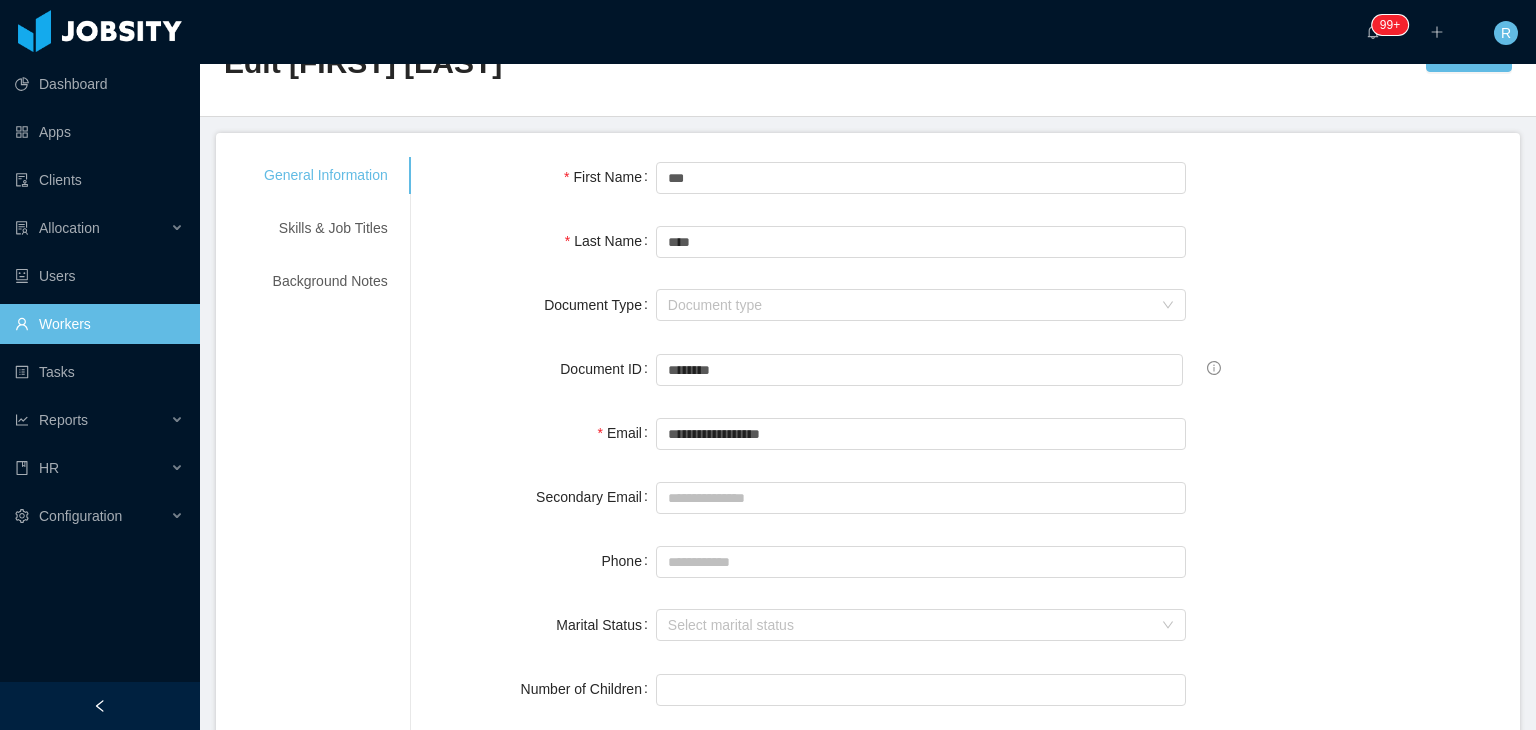 scroll, scrollTop: 41, scrollLeft: 0, axis: vertical 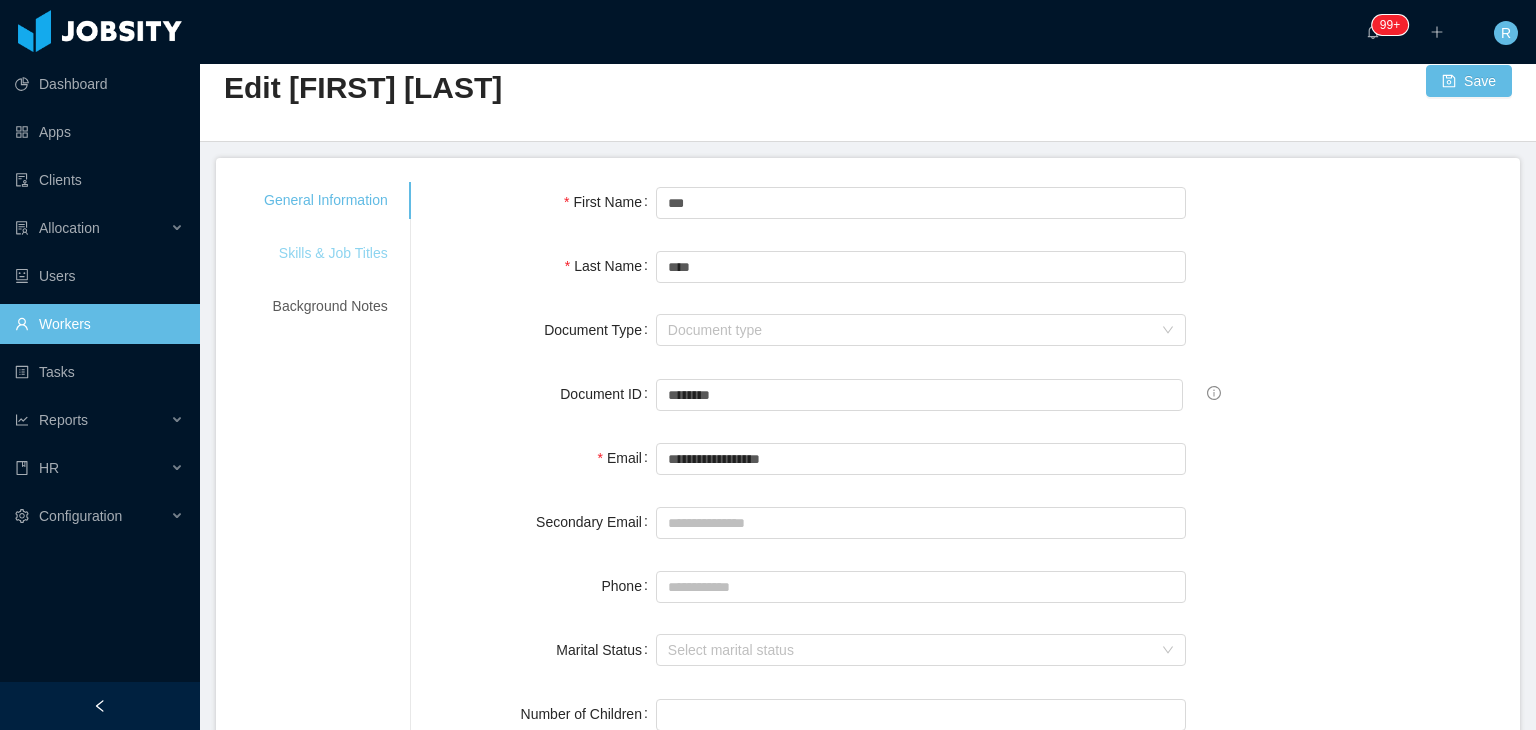 click on "Skills & Job Titles" at bounding box center (326, 253) 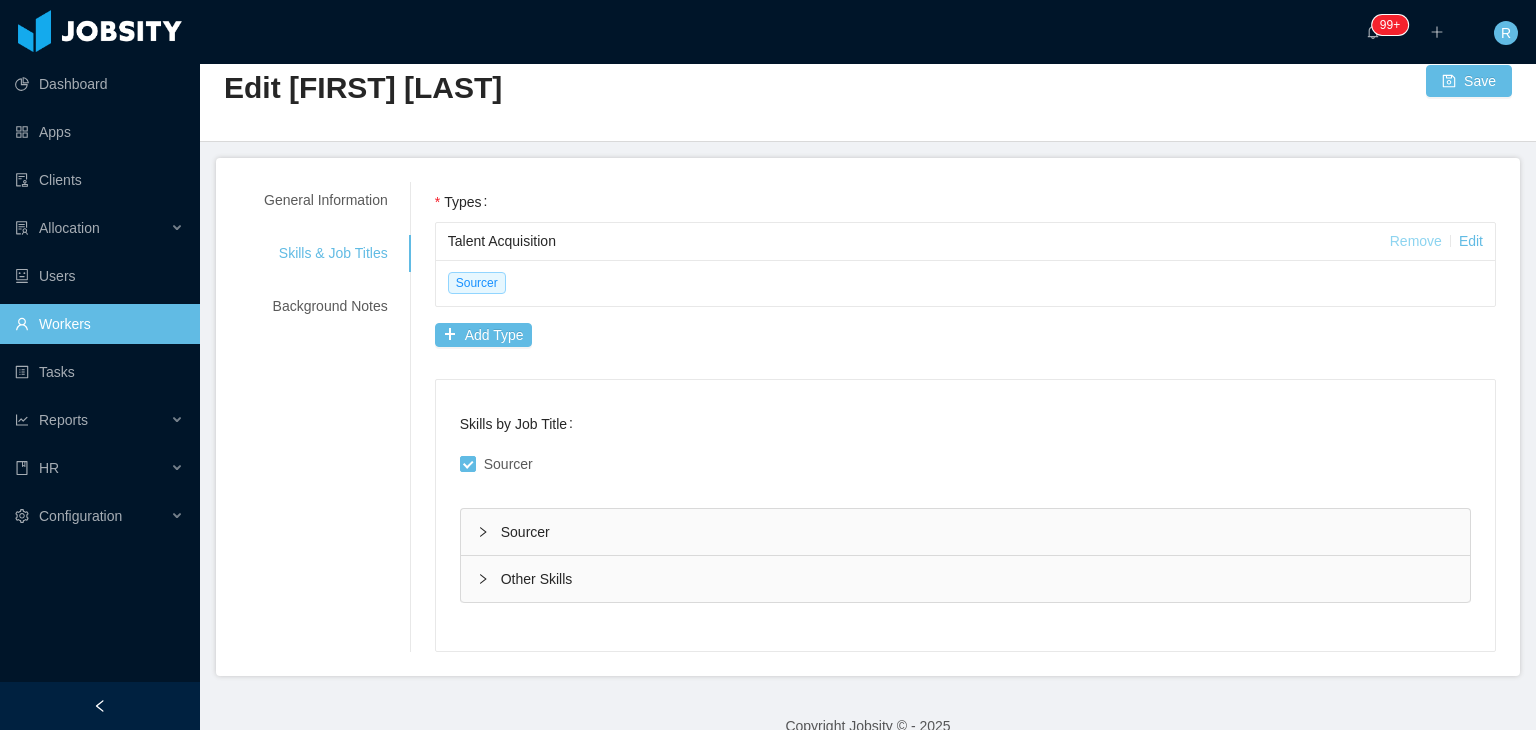click on "Remove" at bounding box center (1416, 241) 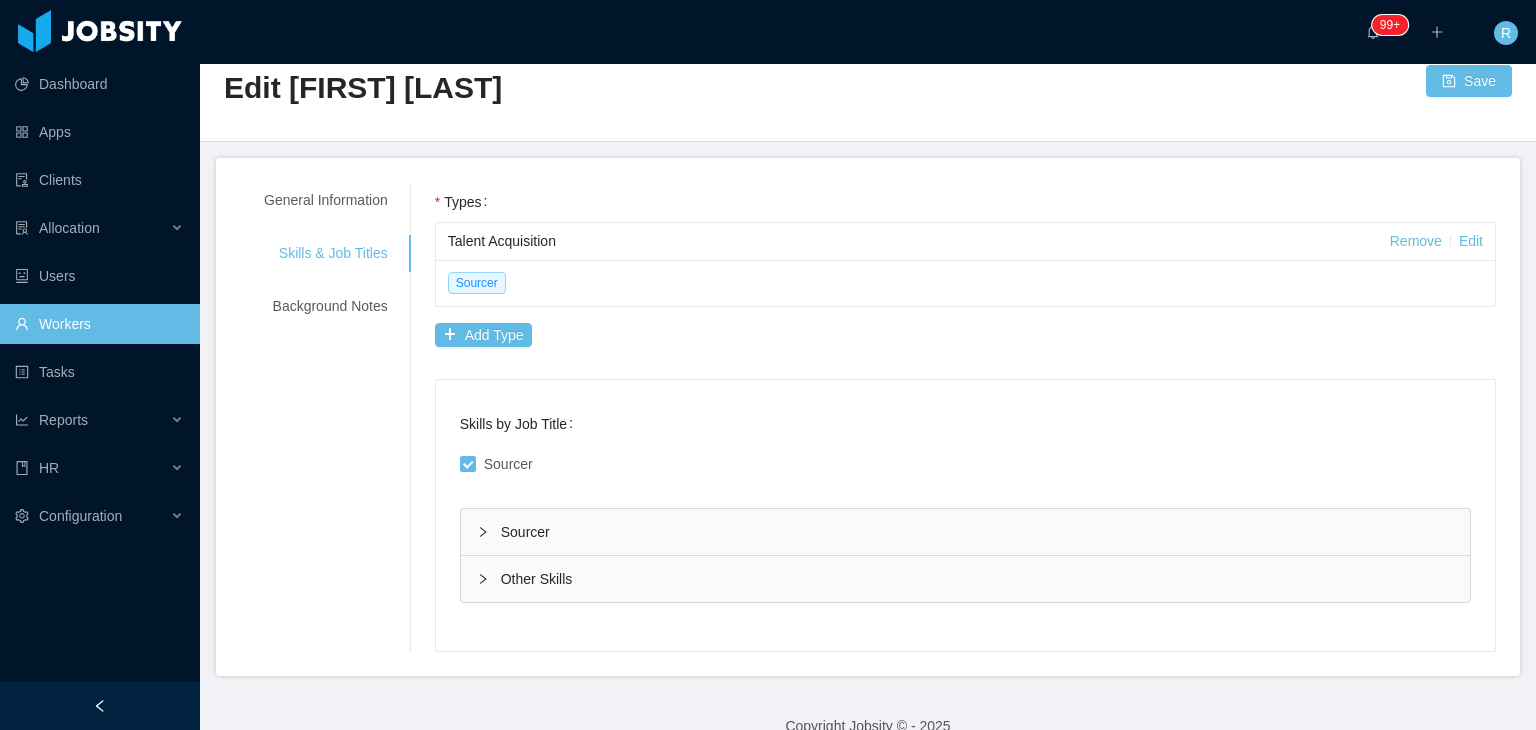 scroll, scrollTop: 0, scrollLeft: 0, axis: both 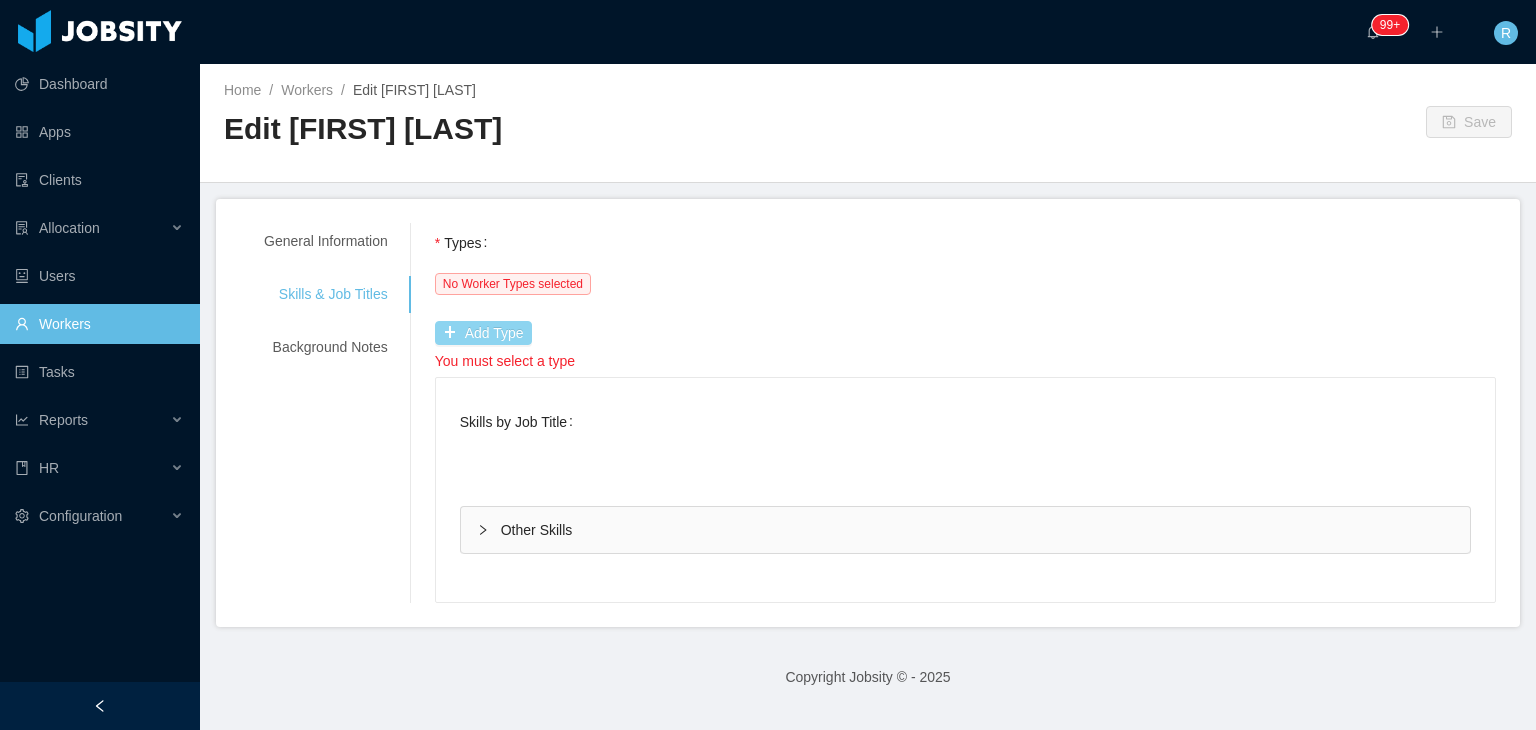 click on "Add Type" at bounding box center [483, 333] 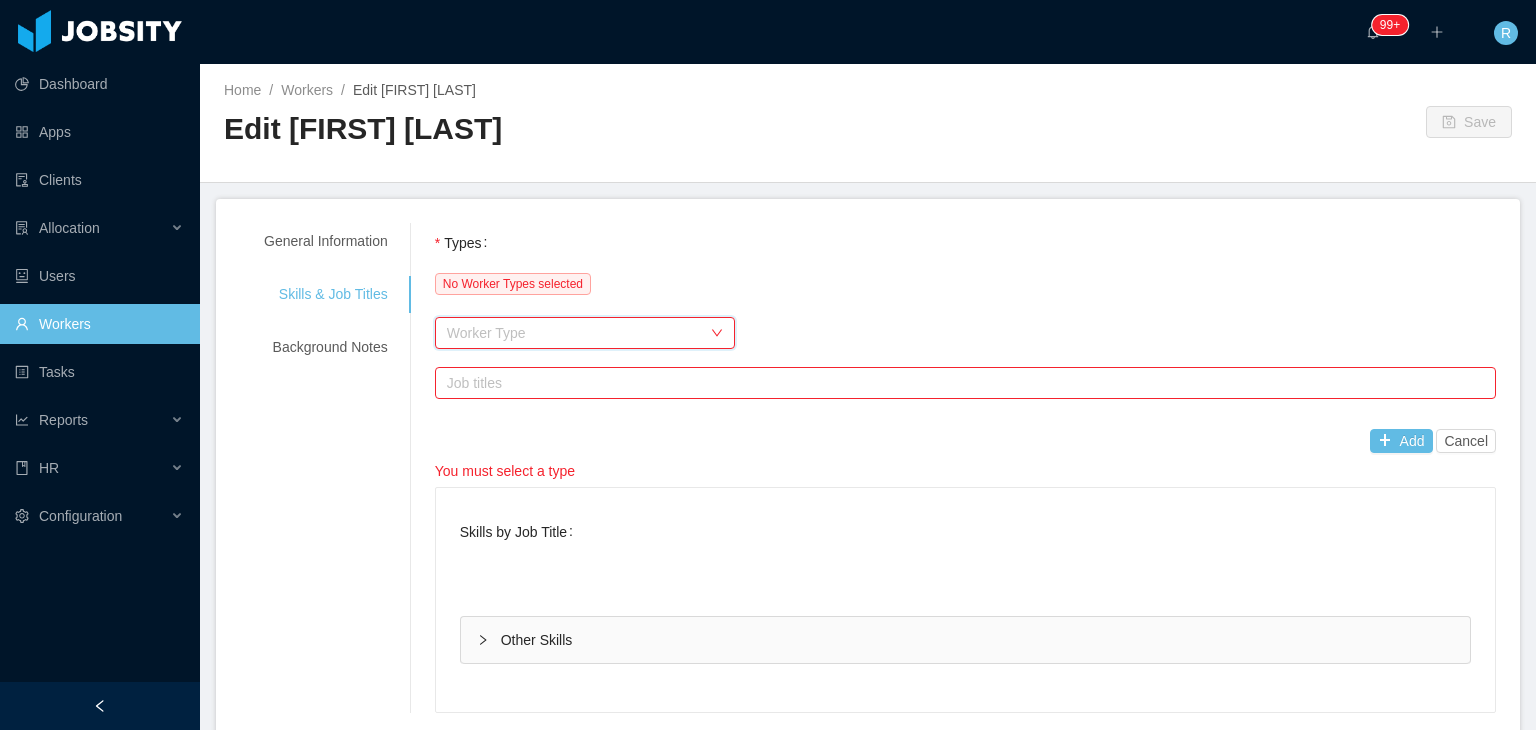 click on "Worker Type" at bounding box center [578, 333] 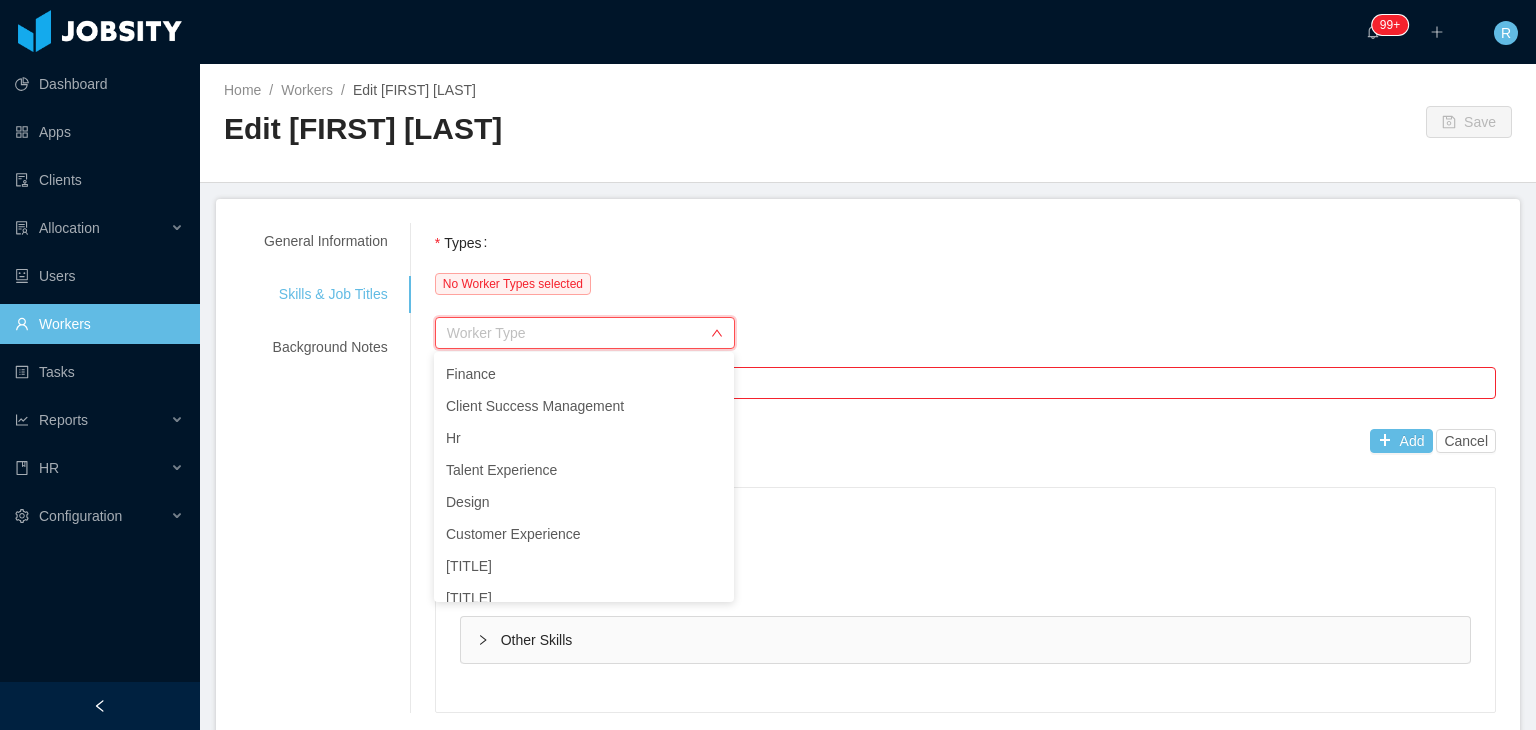 scroll, scrollTop: 589, scrollLeft: 0, axis: vertical 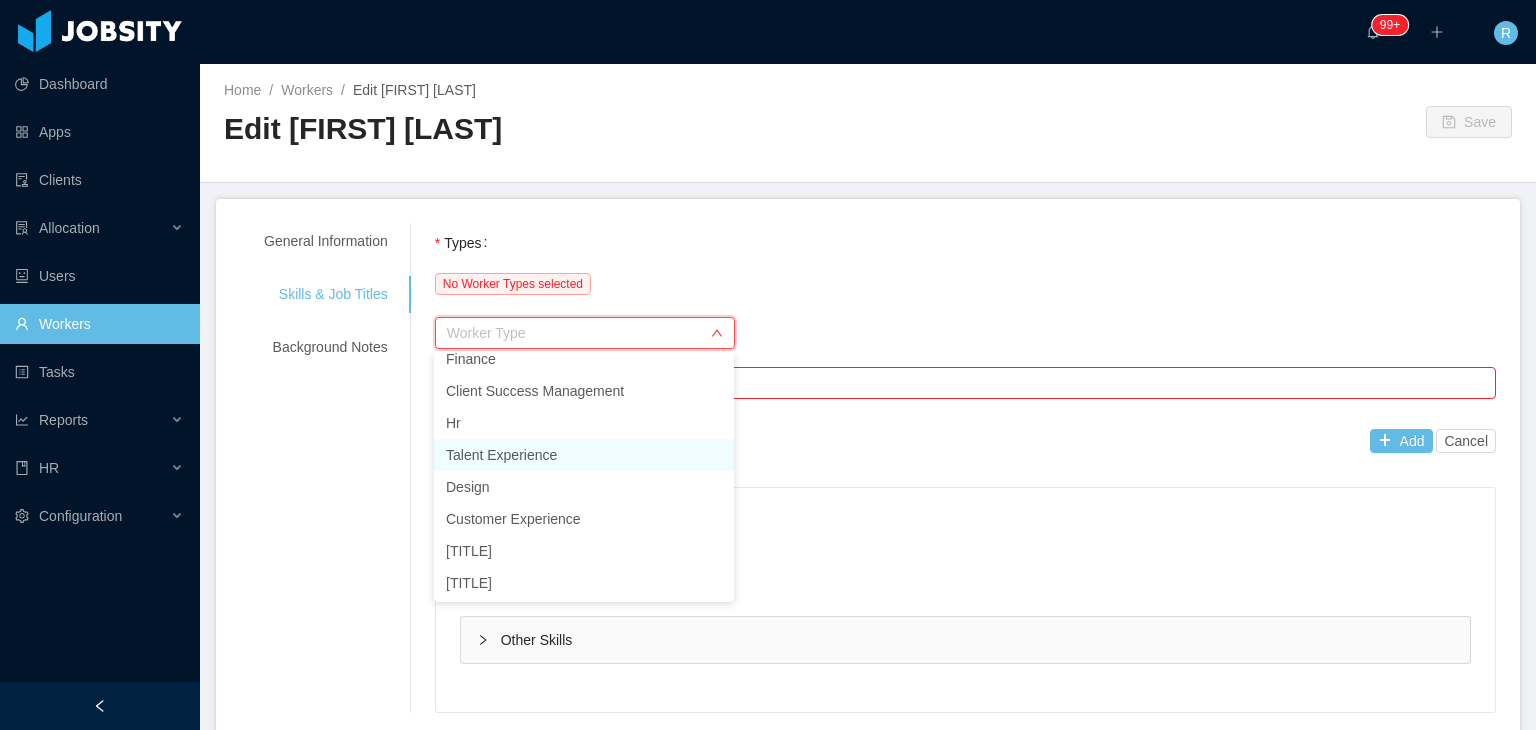 click on "Talent Experience" at bounding box center [584, 455] 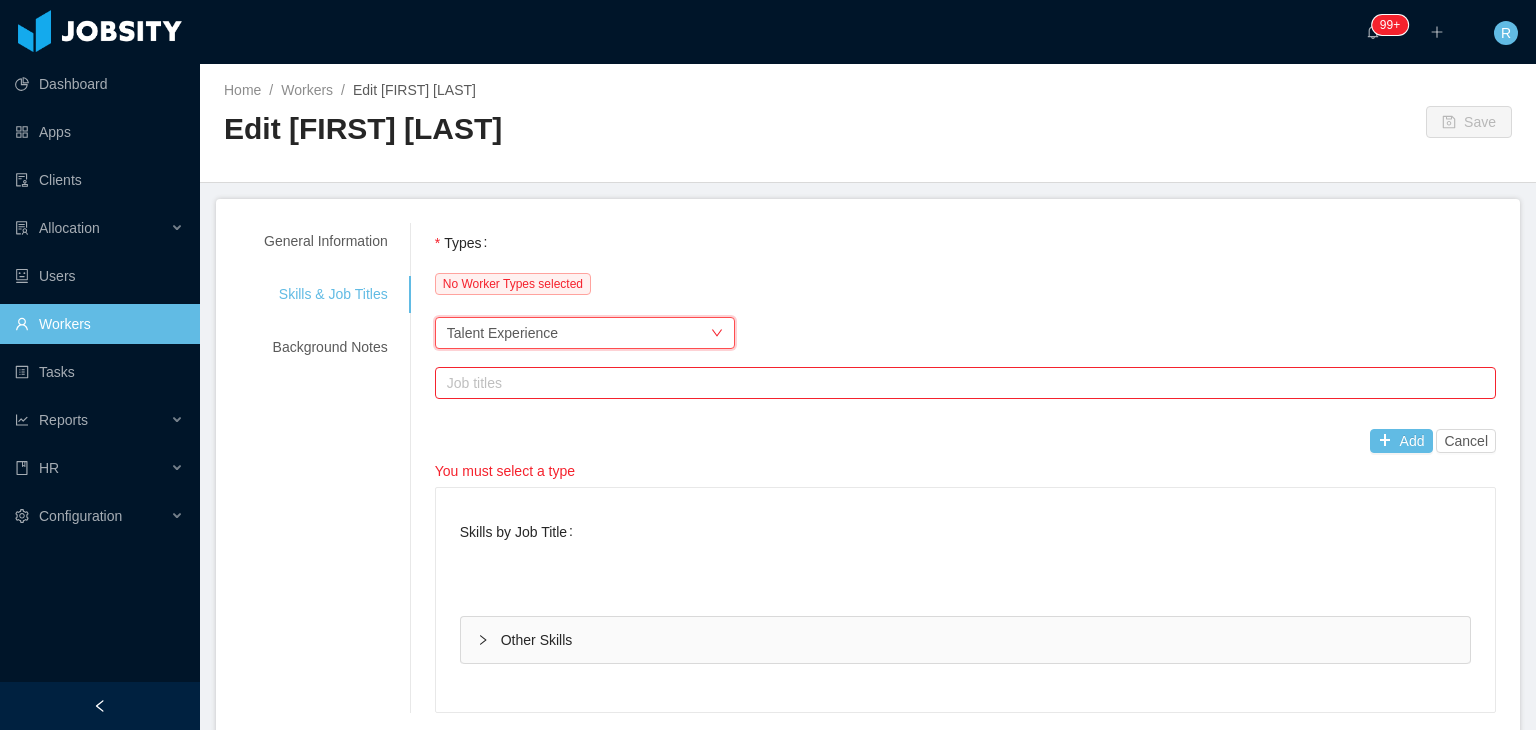 click on "Job titles" at bounding box center [961, 383] 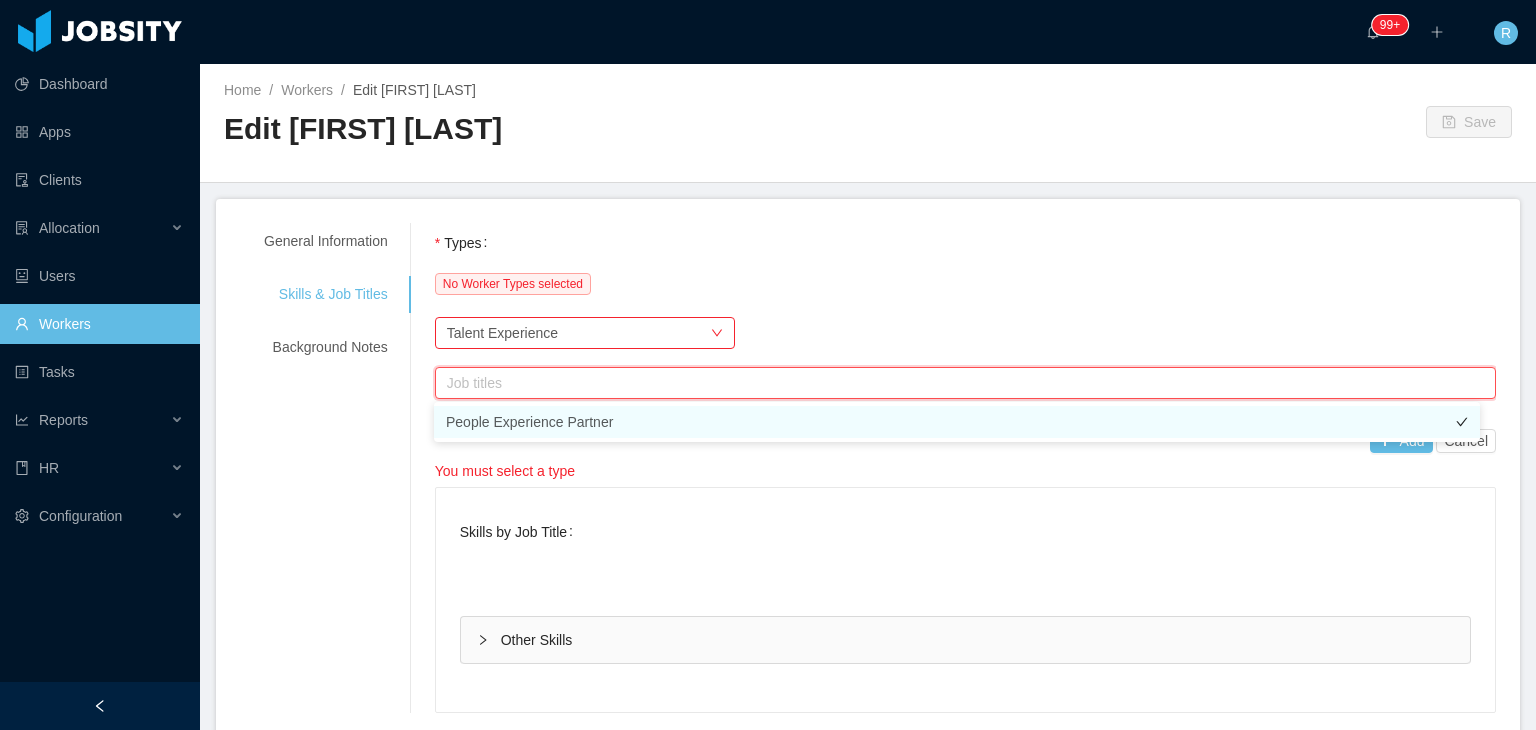 click on "People Experience Partner" at bounding box center [957, 422] 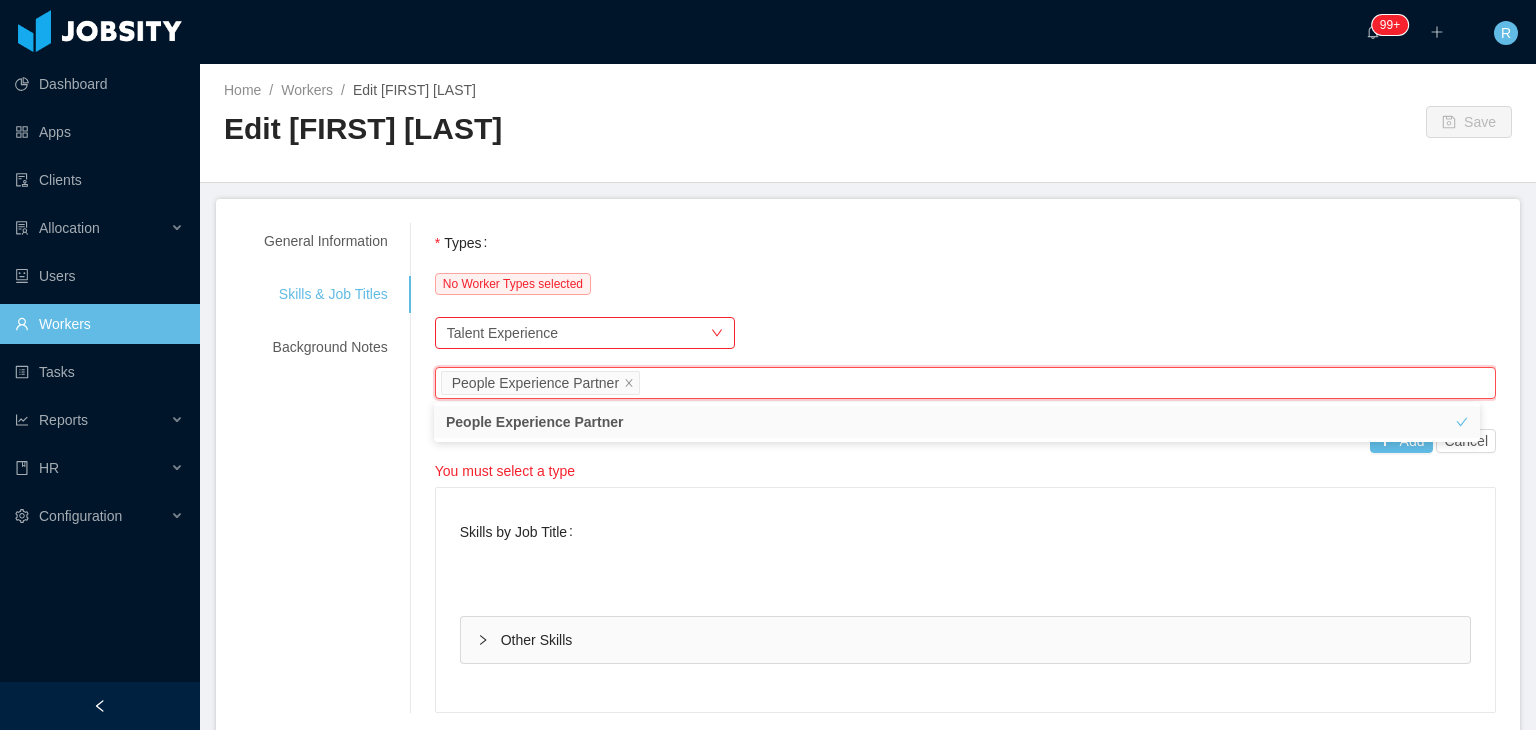 click on "Skills by Job Title Other Skills + Add" at bounding box center [965, 600] 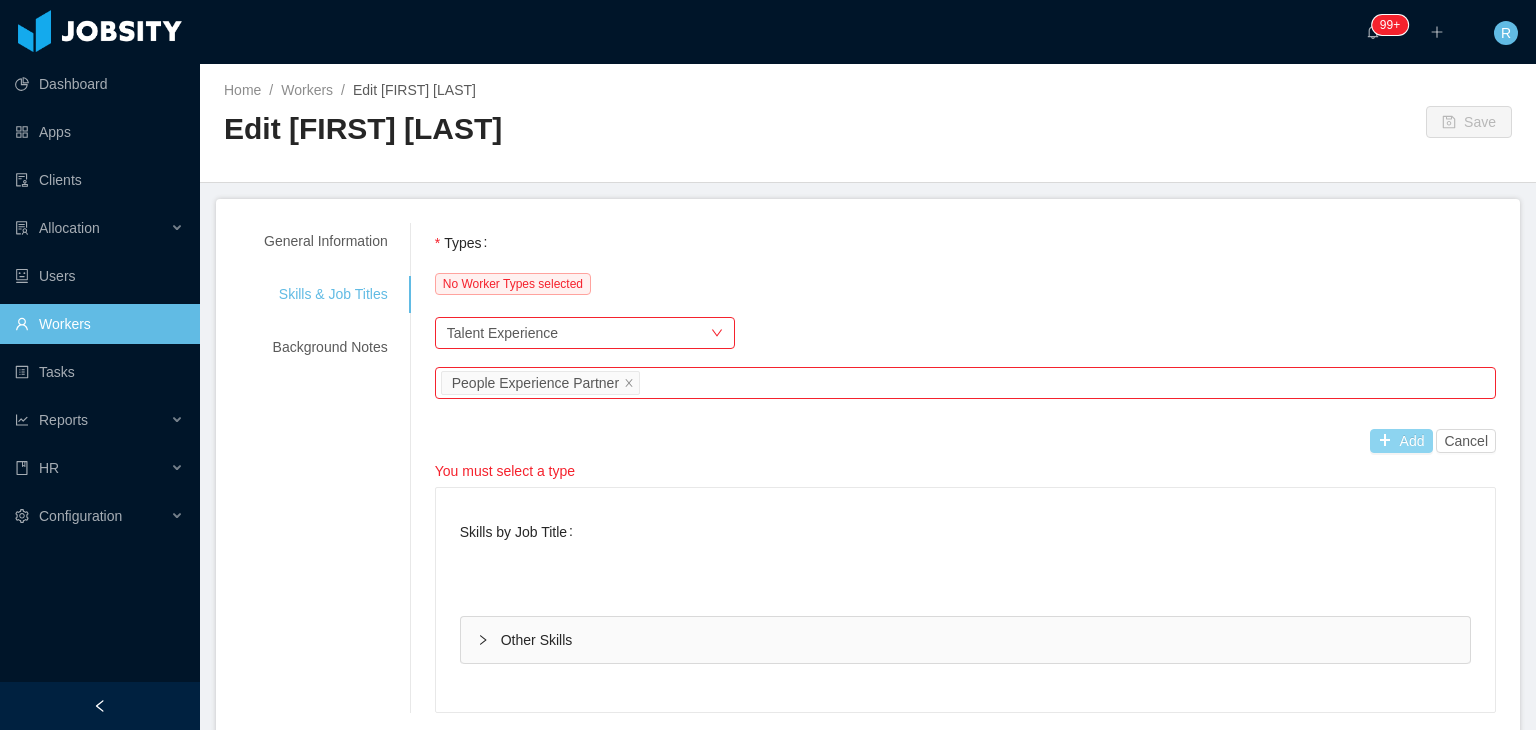 click on "Add" at bounding box center (1401, 441) 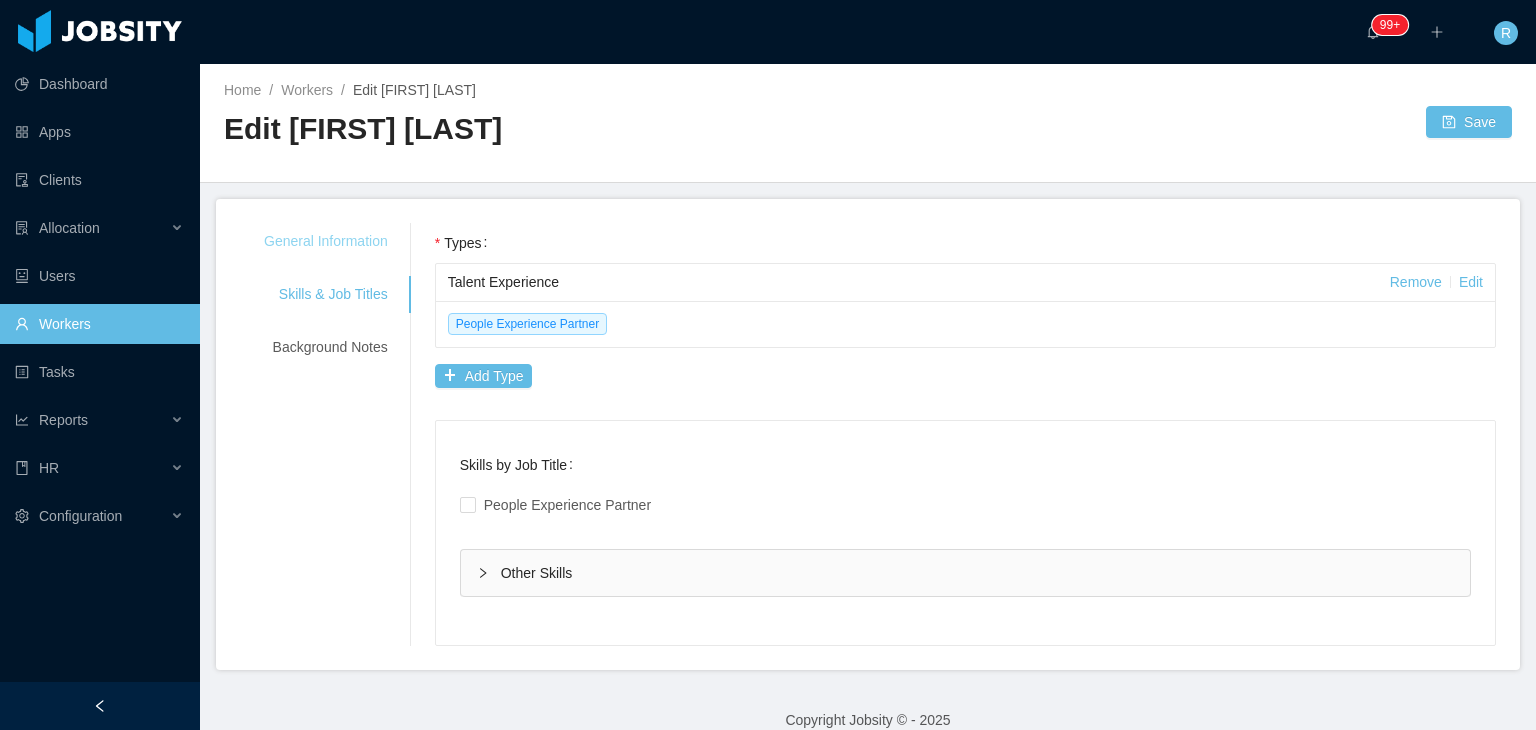 click on "General Information" at bounding box center (326, 241) 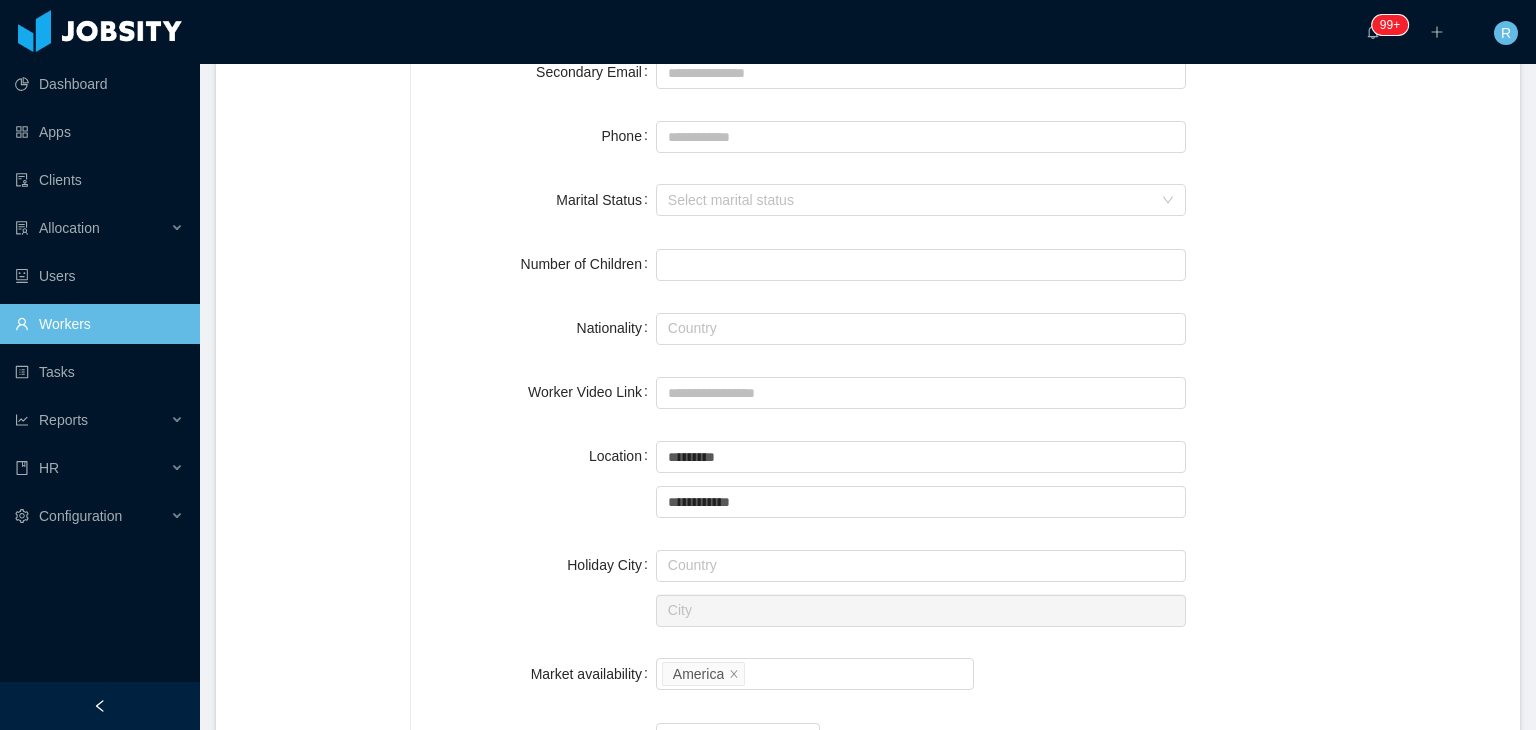 scroll, scrollTop: 500, scrollLeft: 0, axis: vertical 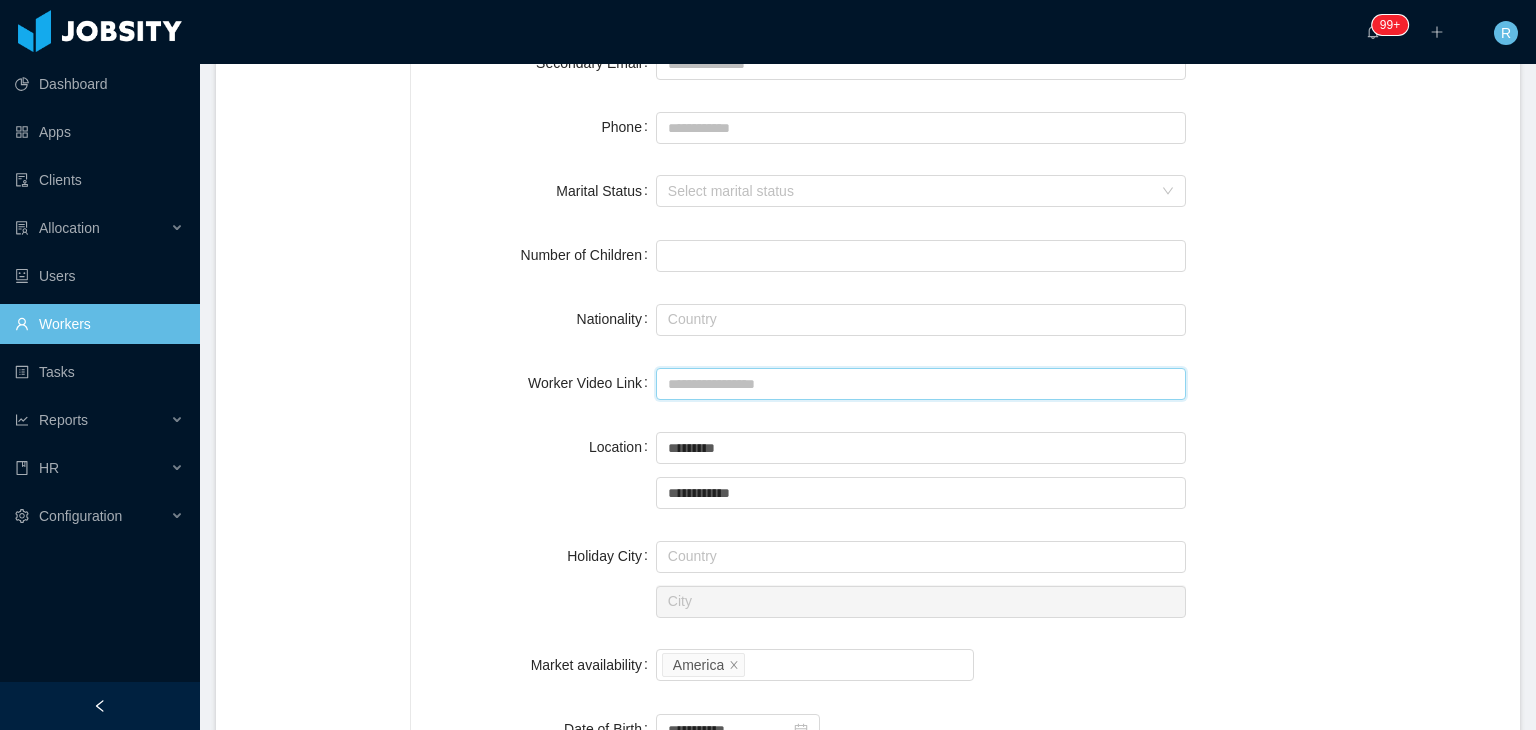 click on "Worker Video Link" at bounding box center (921, 384) 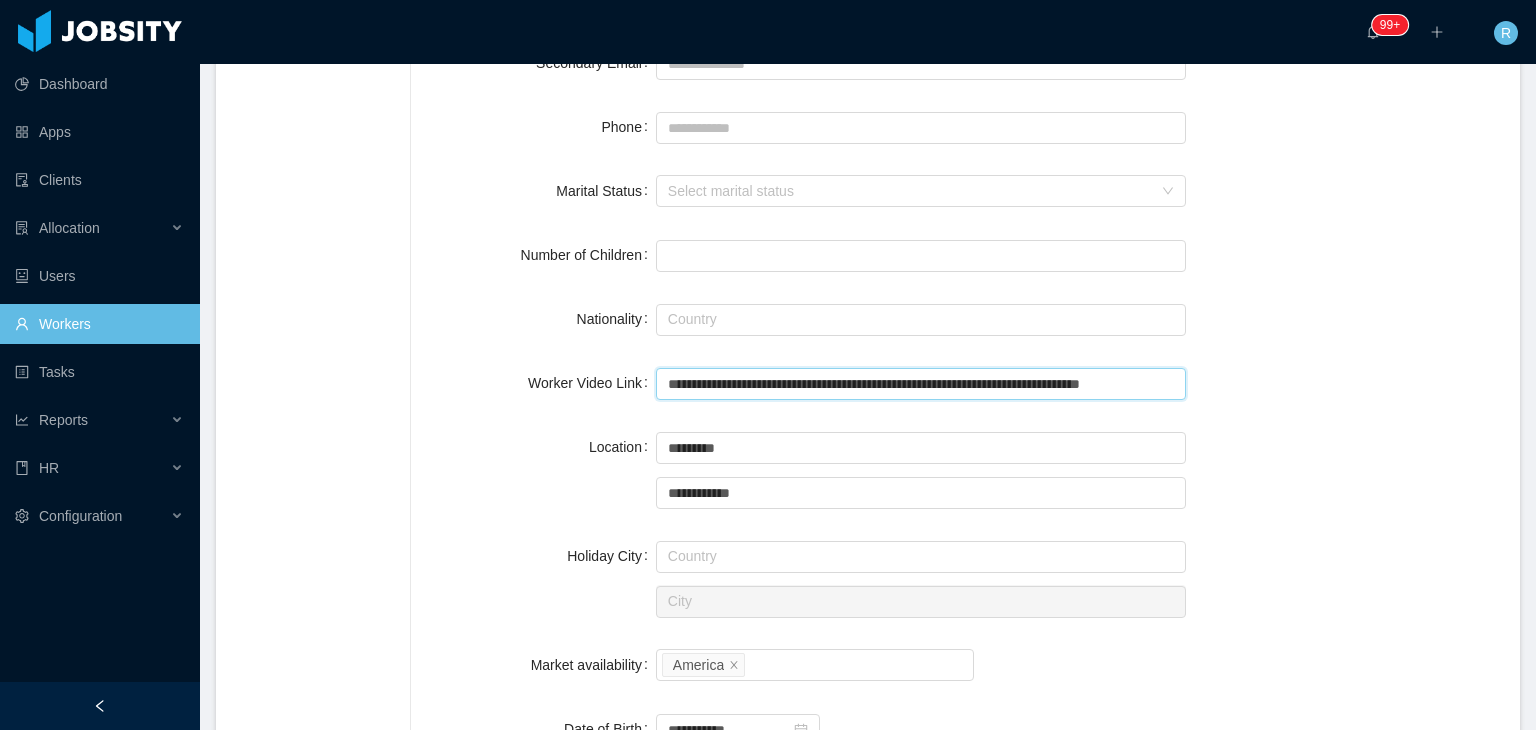 scroll, scrollTop: 0, scrollLeft: 65, axis: horizontal 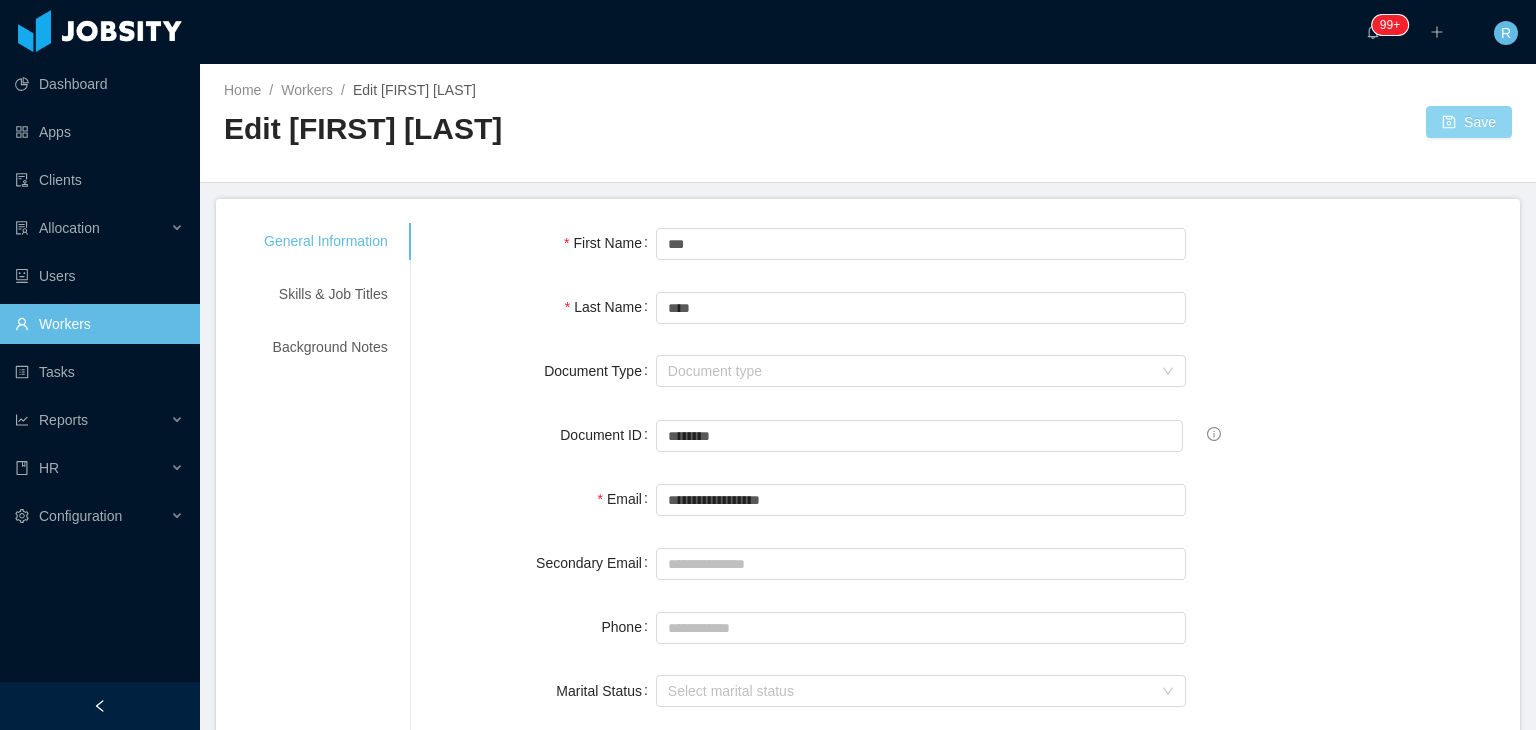 type on "**********" 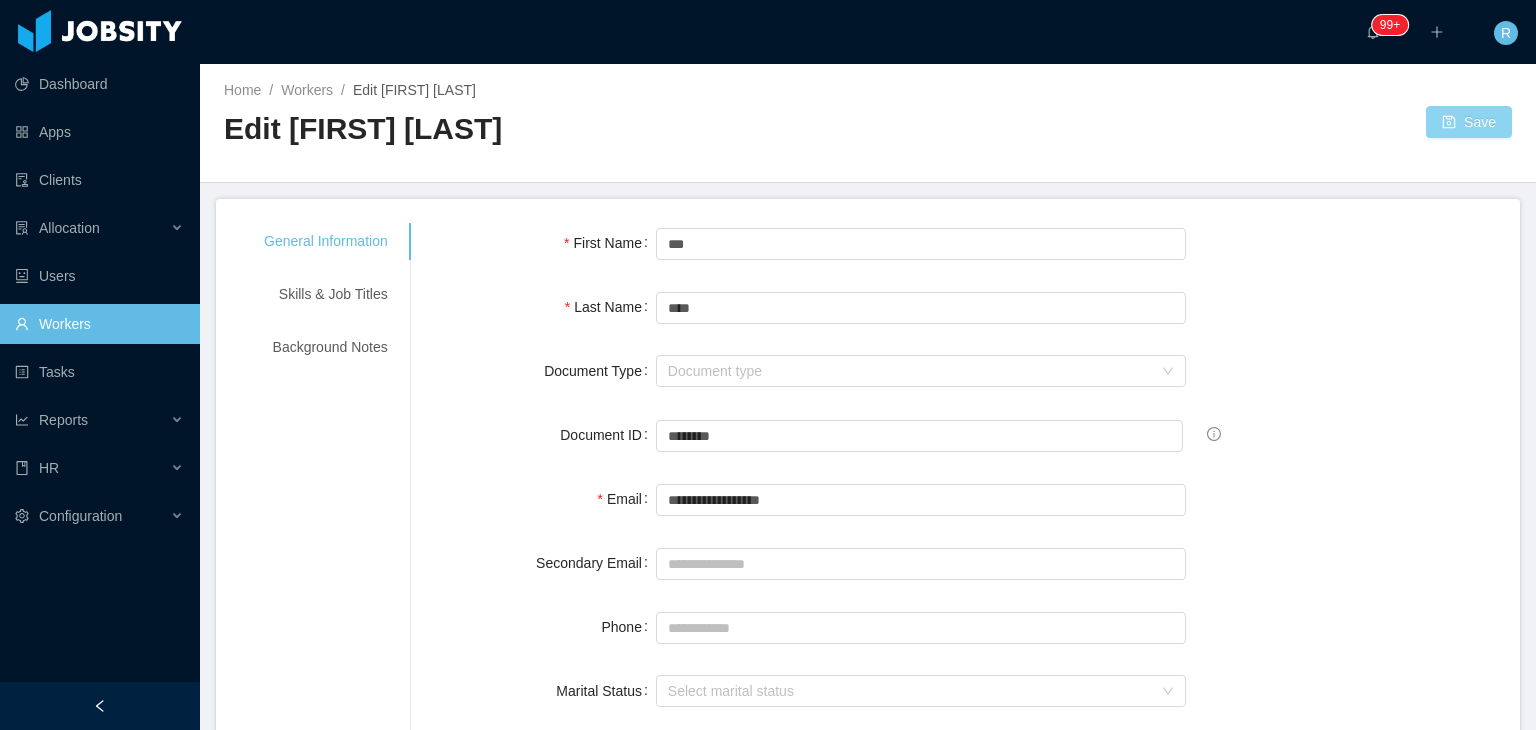 click on "Save" at bounding box center (1469, 122) 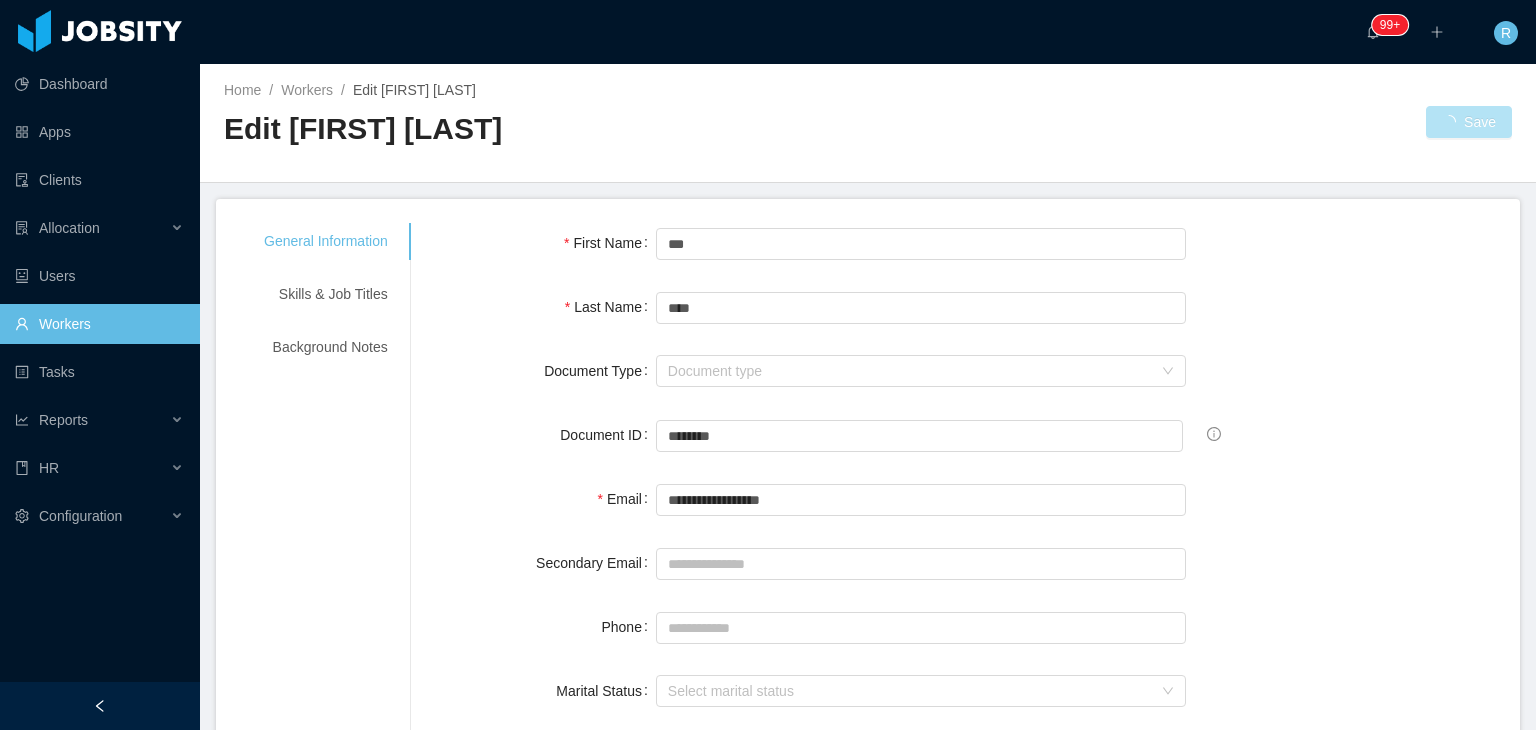 scroll, scrollTop: 0, scrollLeft: 0, axis: both 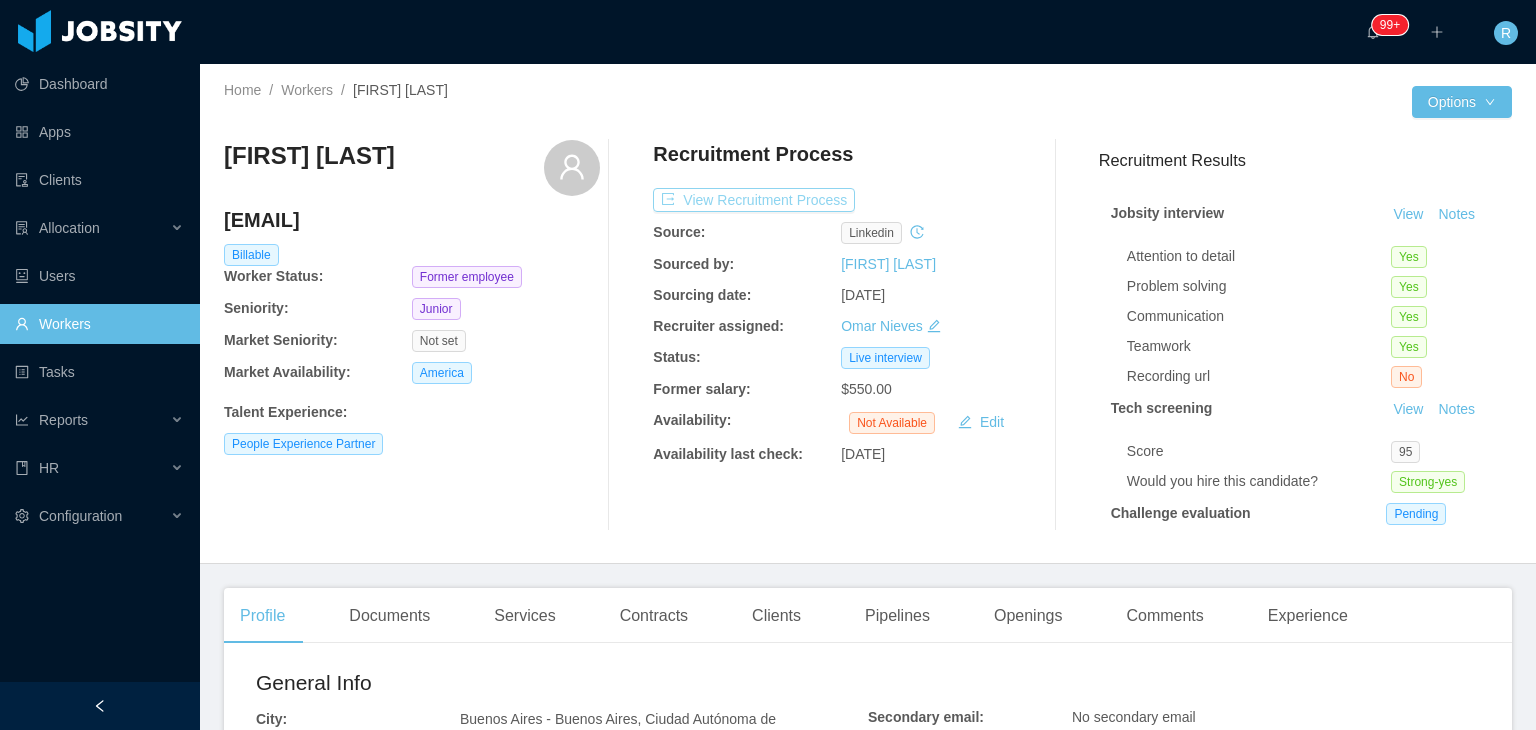 click on "View Recruitment Process" at bounding box center [754, 200] 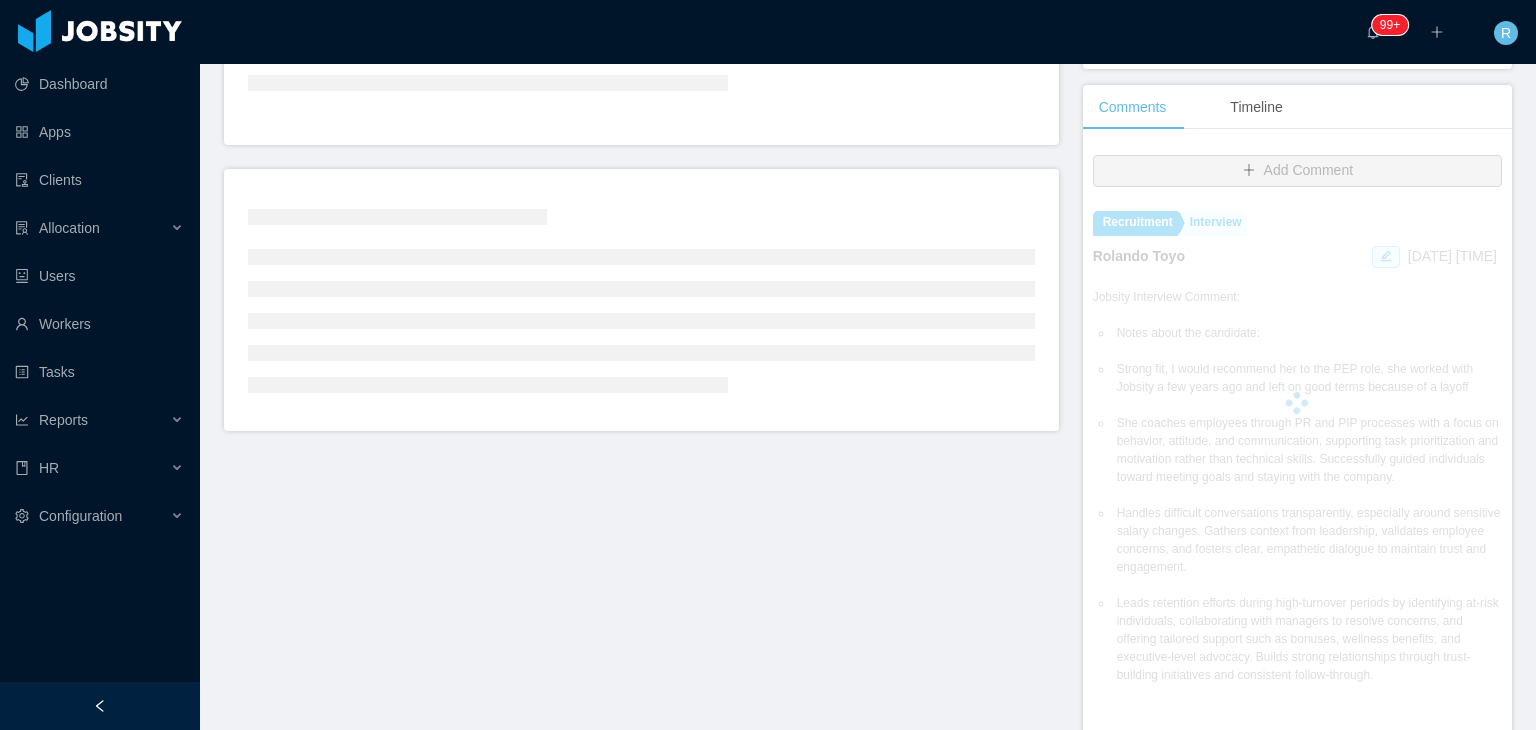 scroll, scrollTop: 500, scrollLeft: 0, axis: vertical 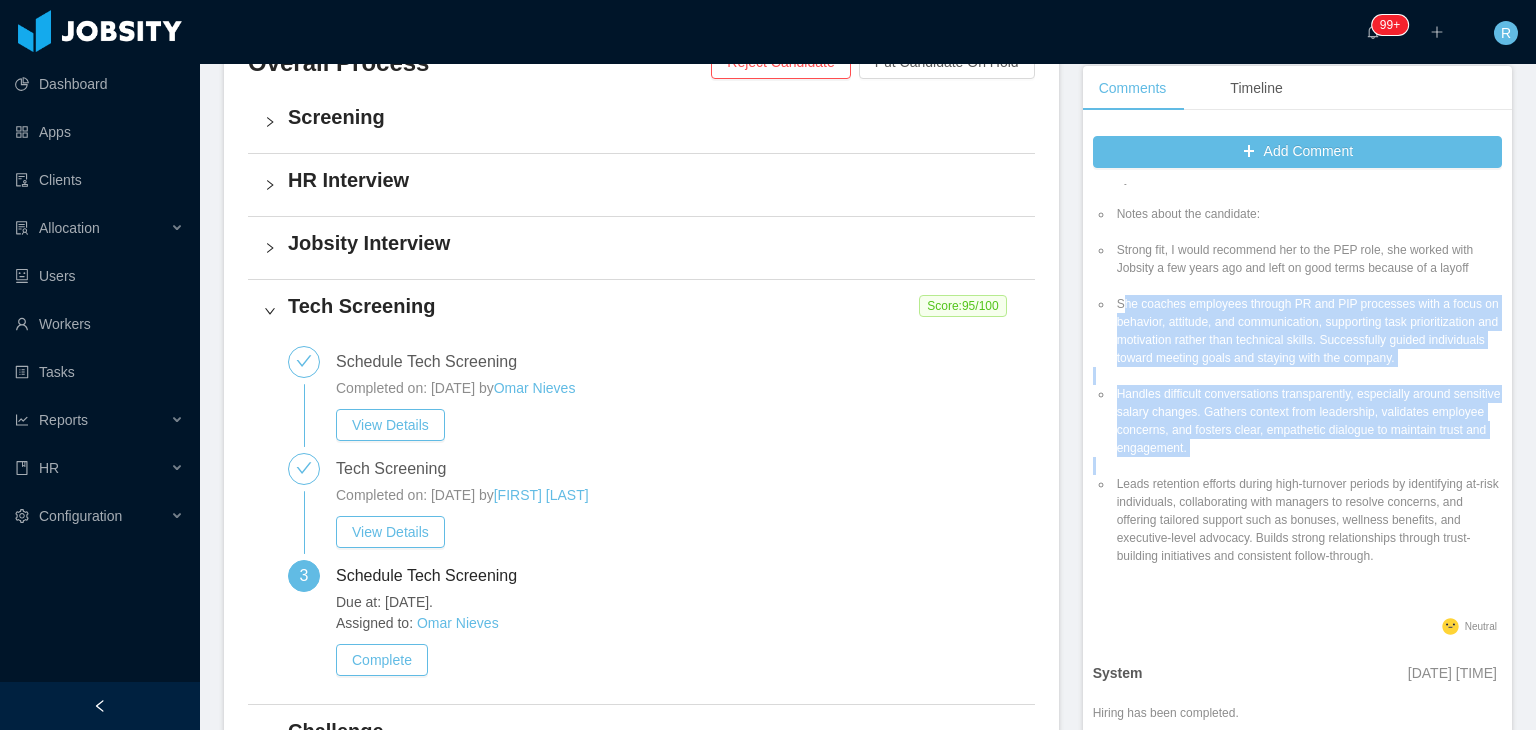 drag, startPoint x: 1111, startPoint y: 405, endPoint x: 1392, endPoint y: 585, distance: 333.70795 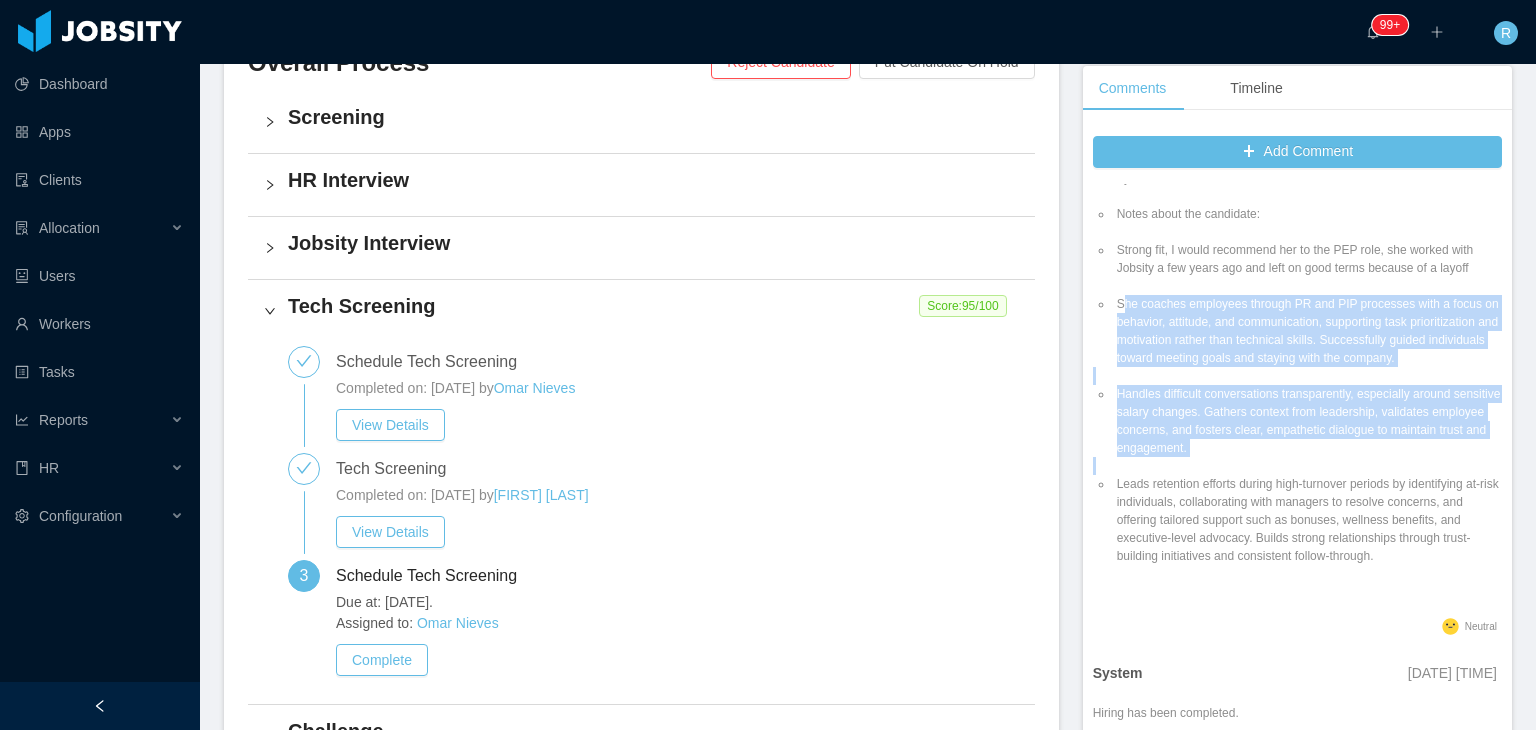 copy on "he coaches employees through PR and PIP processes with a focus on behavior, attitude, and communication, supporting task prioritization and motivation rather than technical skills. Successfully guided individuals toward meeting goals and staying with the company.  Handles difficult conversations transparently, especially around sensitive salary changes. Gathers context from leadership, validates employee concerns, and fosters clear, empathetic dialogue to maintain trust and engagement." 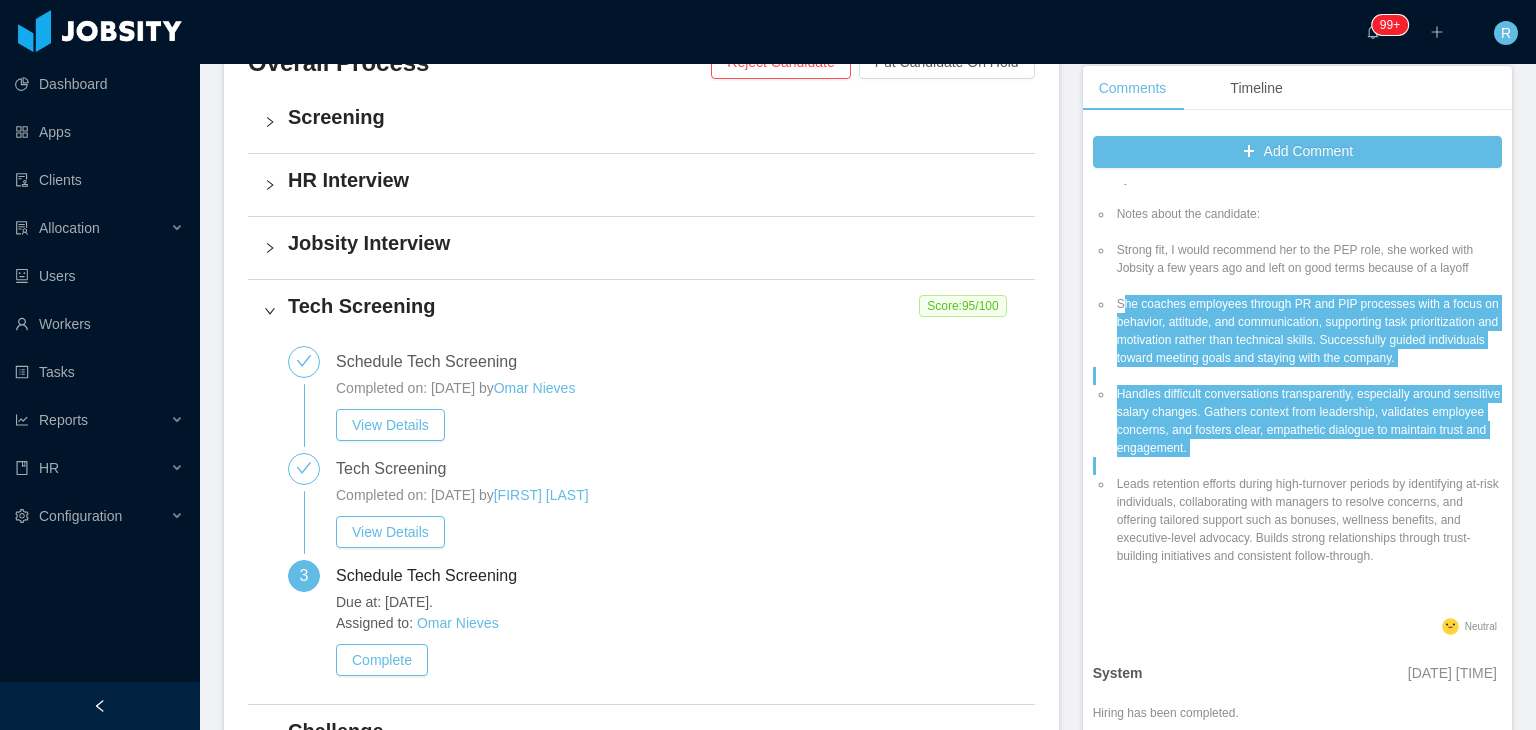 scroll, scrollTop: 0, scrollLeft: 0, axis: both 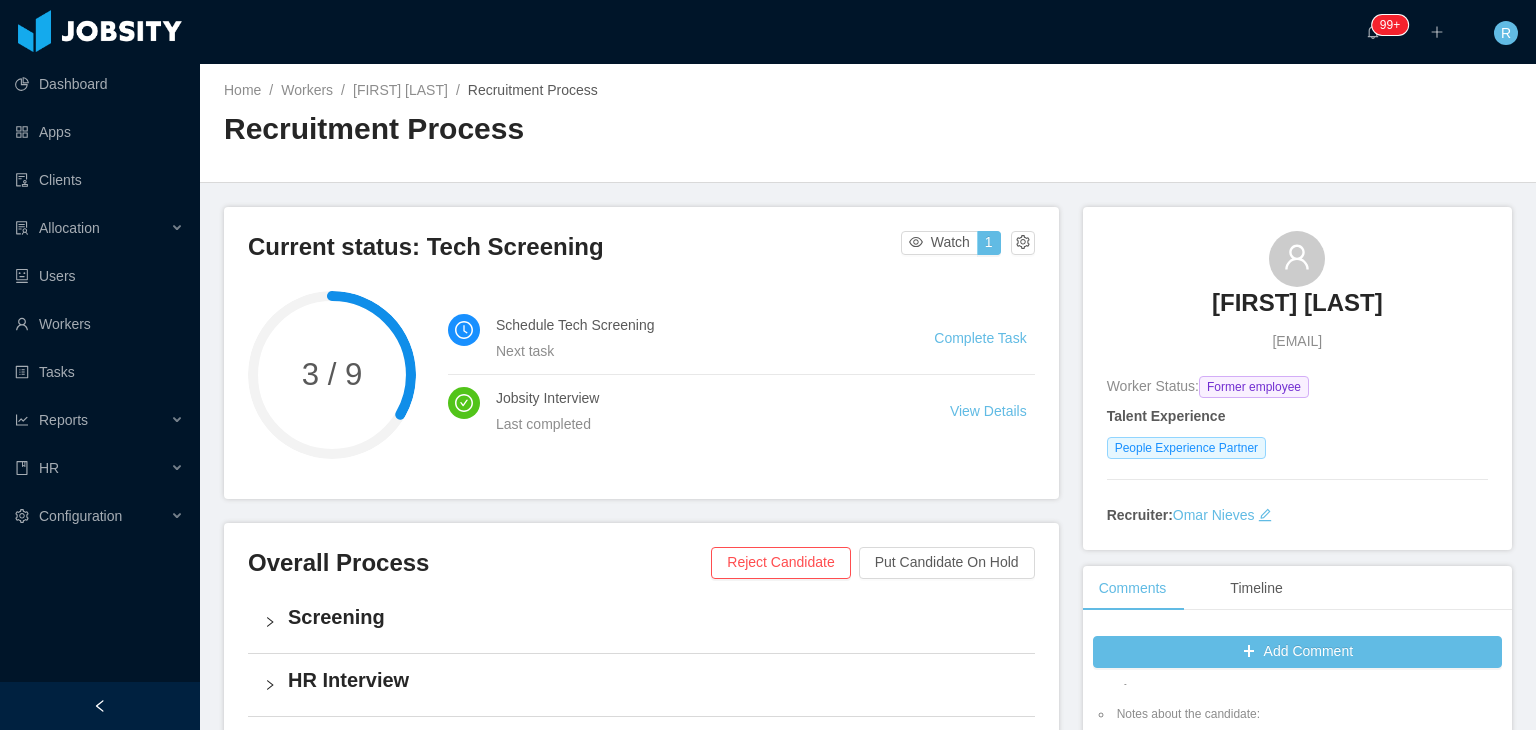 click on "[FIRST] [LAST]" at bounding box center (1297, 303) 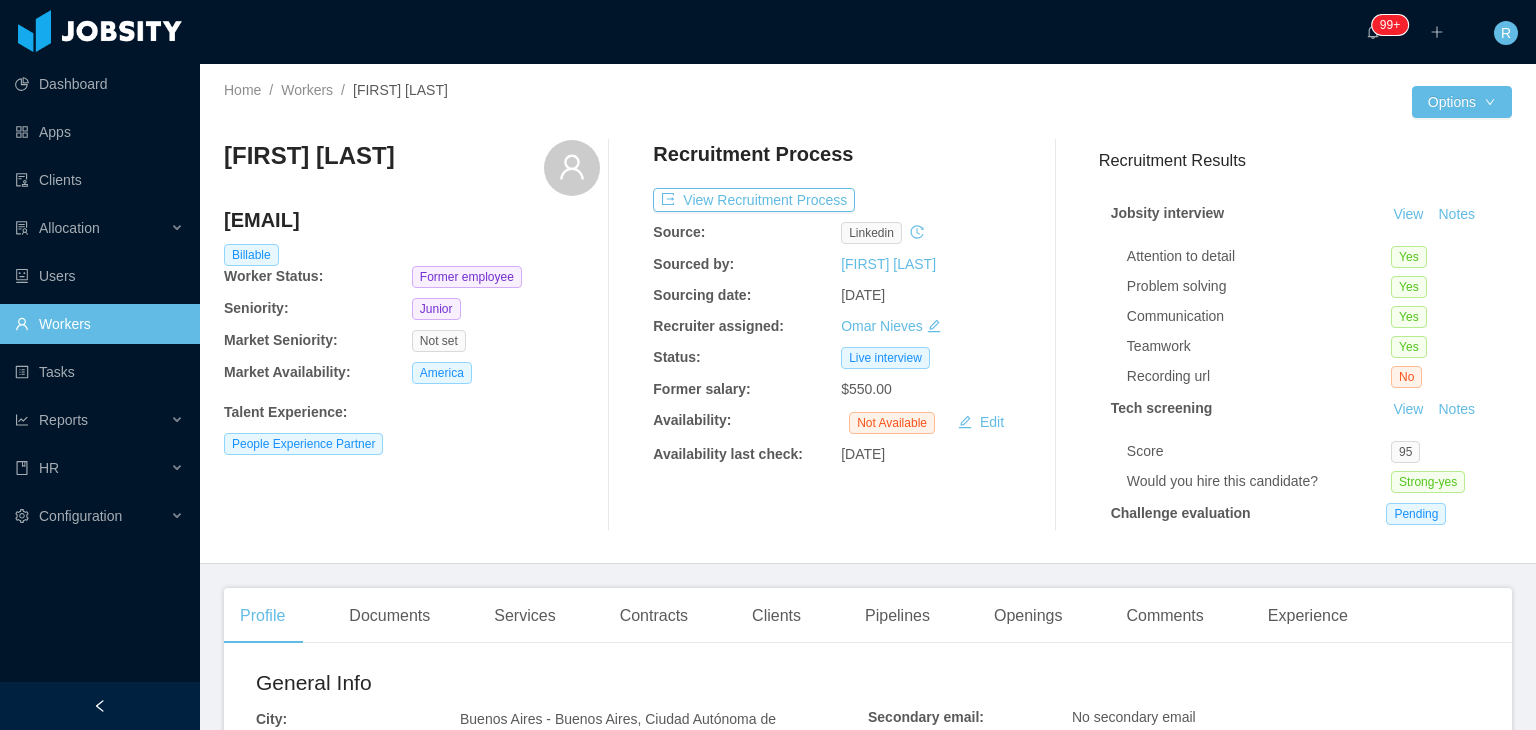 click on "Workers" at bounding box center (99, 324) 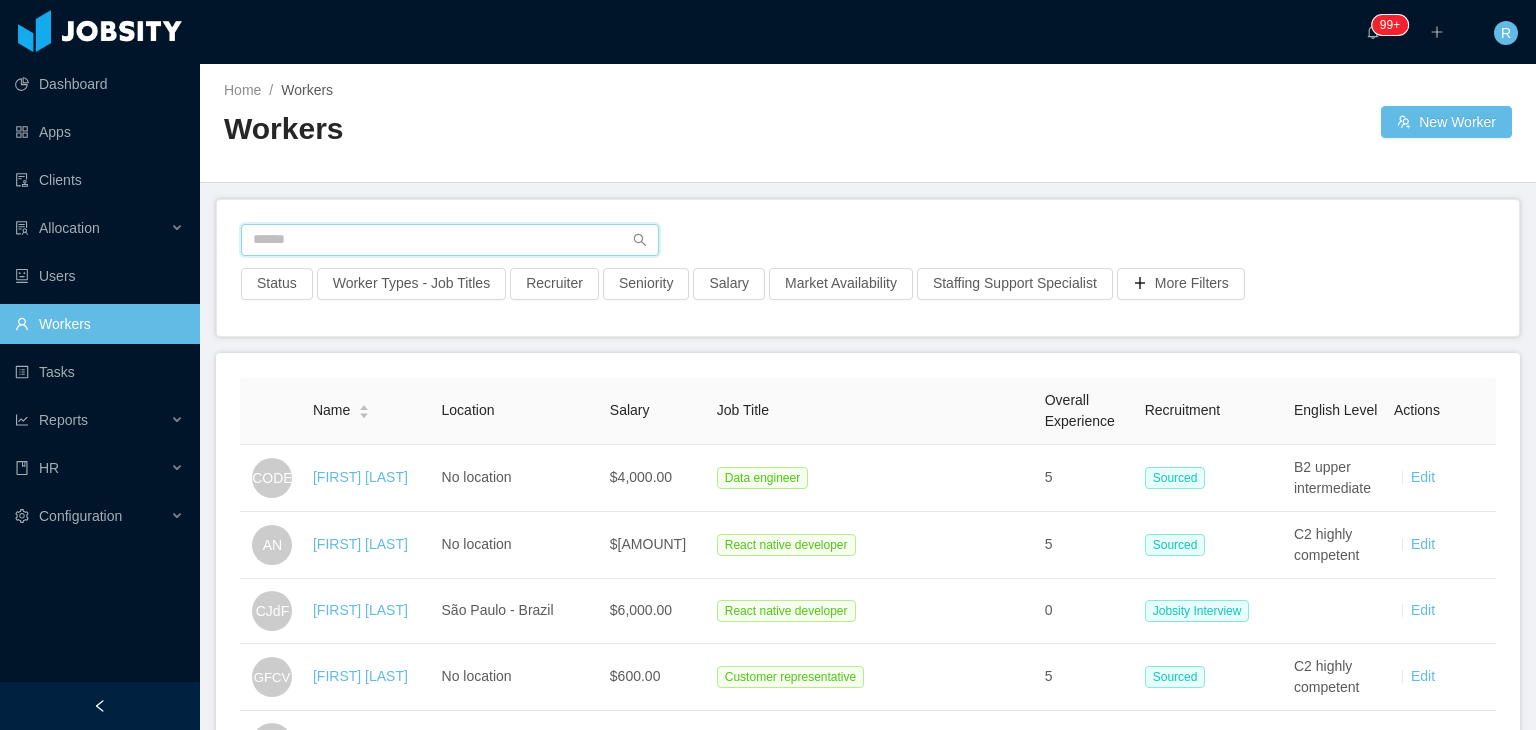 click at bounding box center [450, 240] 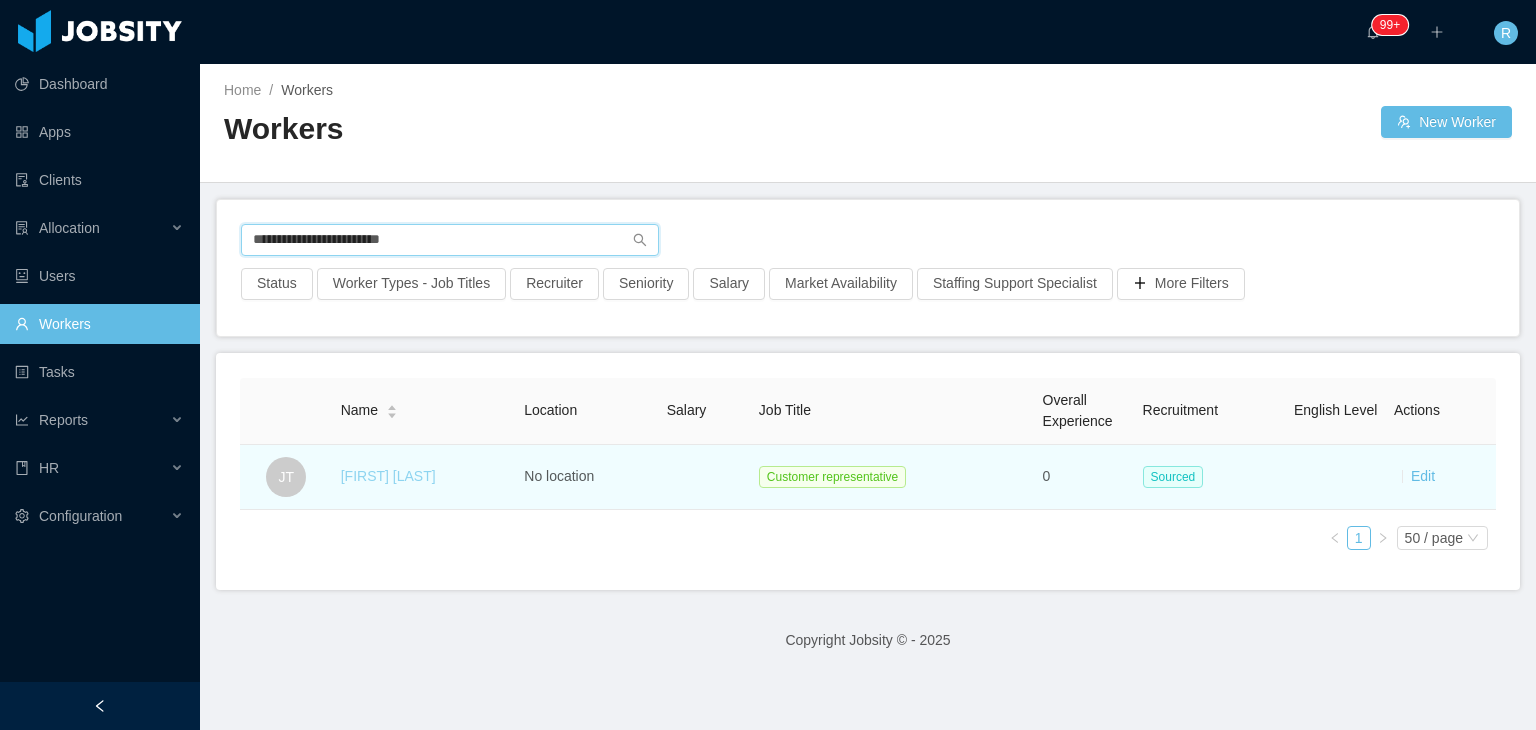 type on "**********" 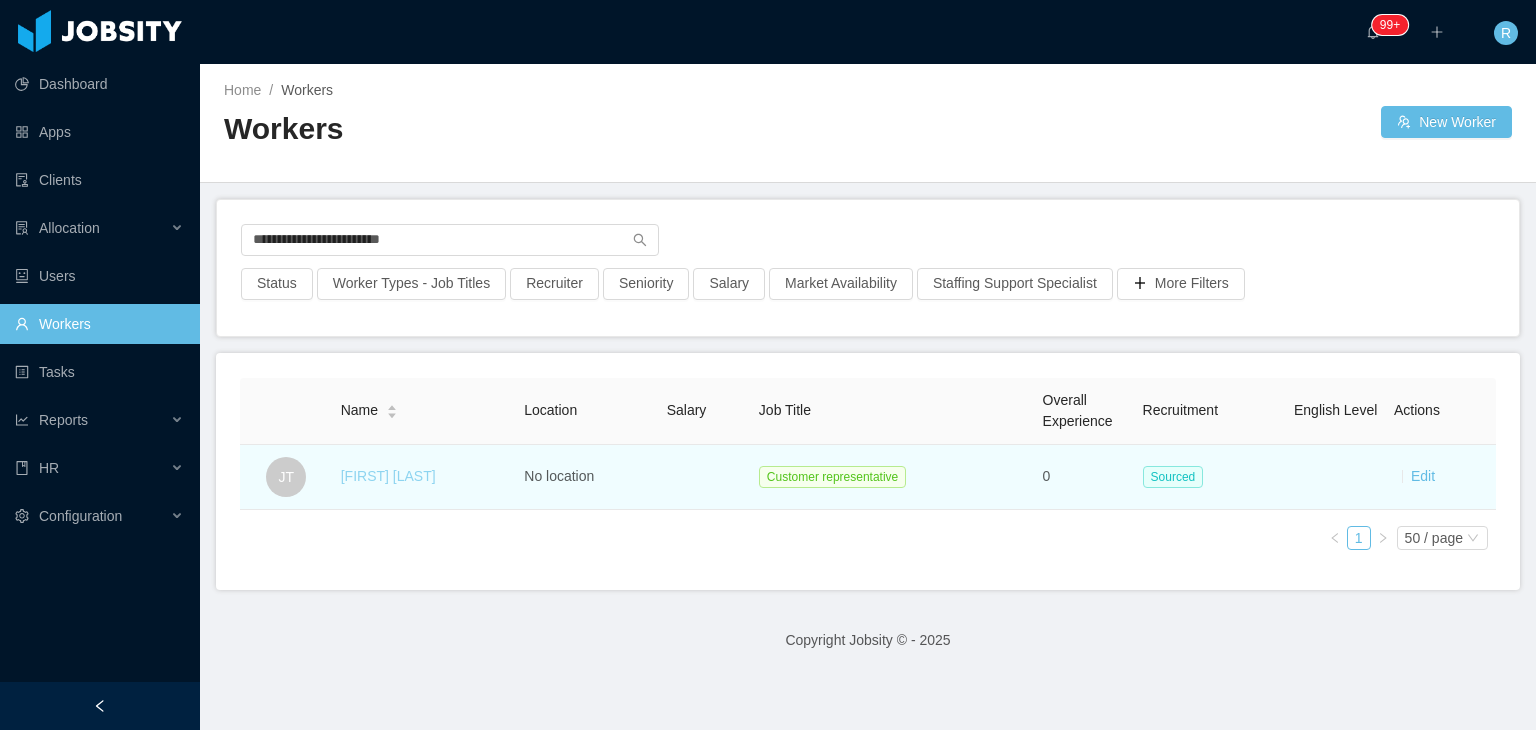 click on "[FIRST] [LAST]" at bounding box center [388, 476] 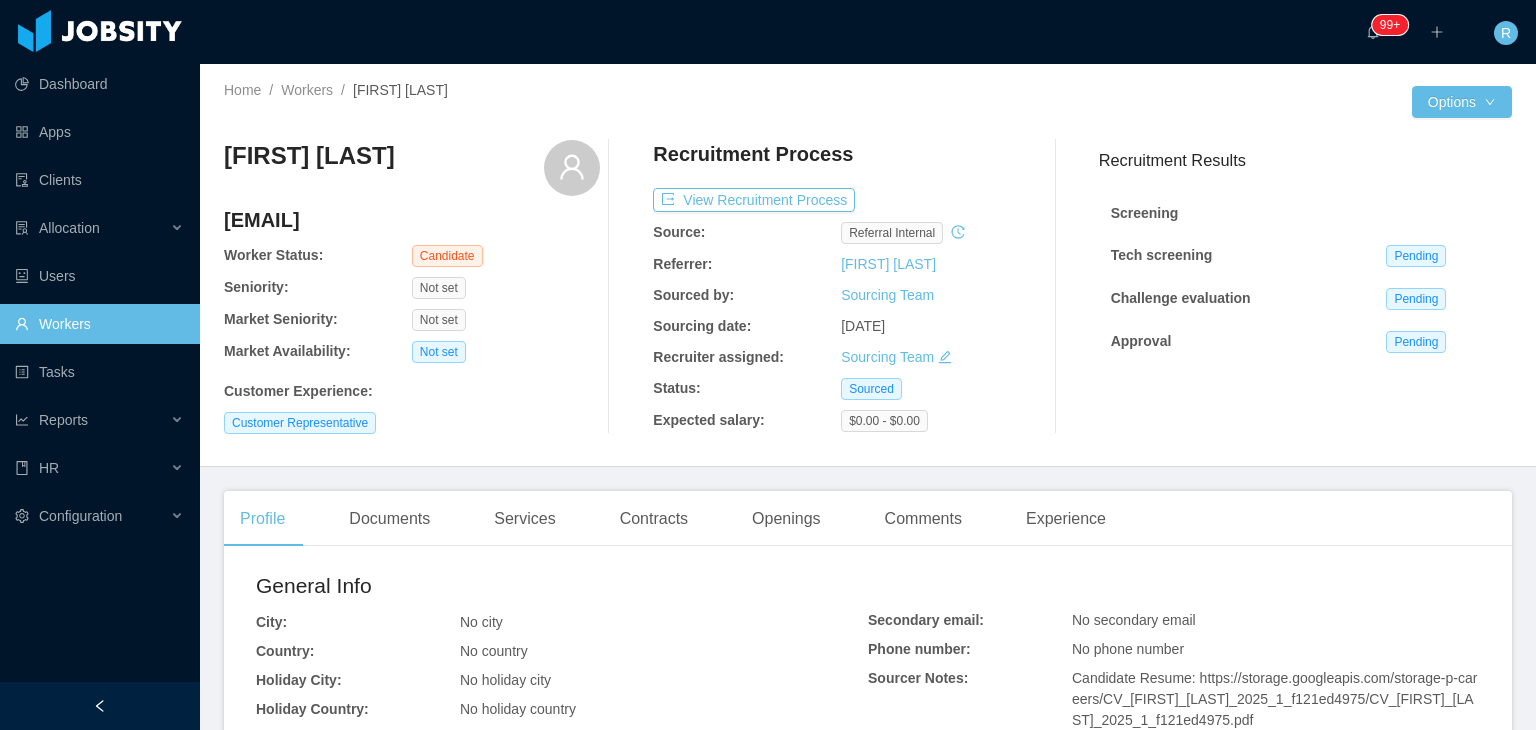 click 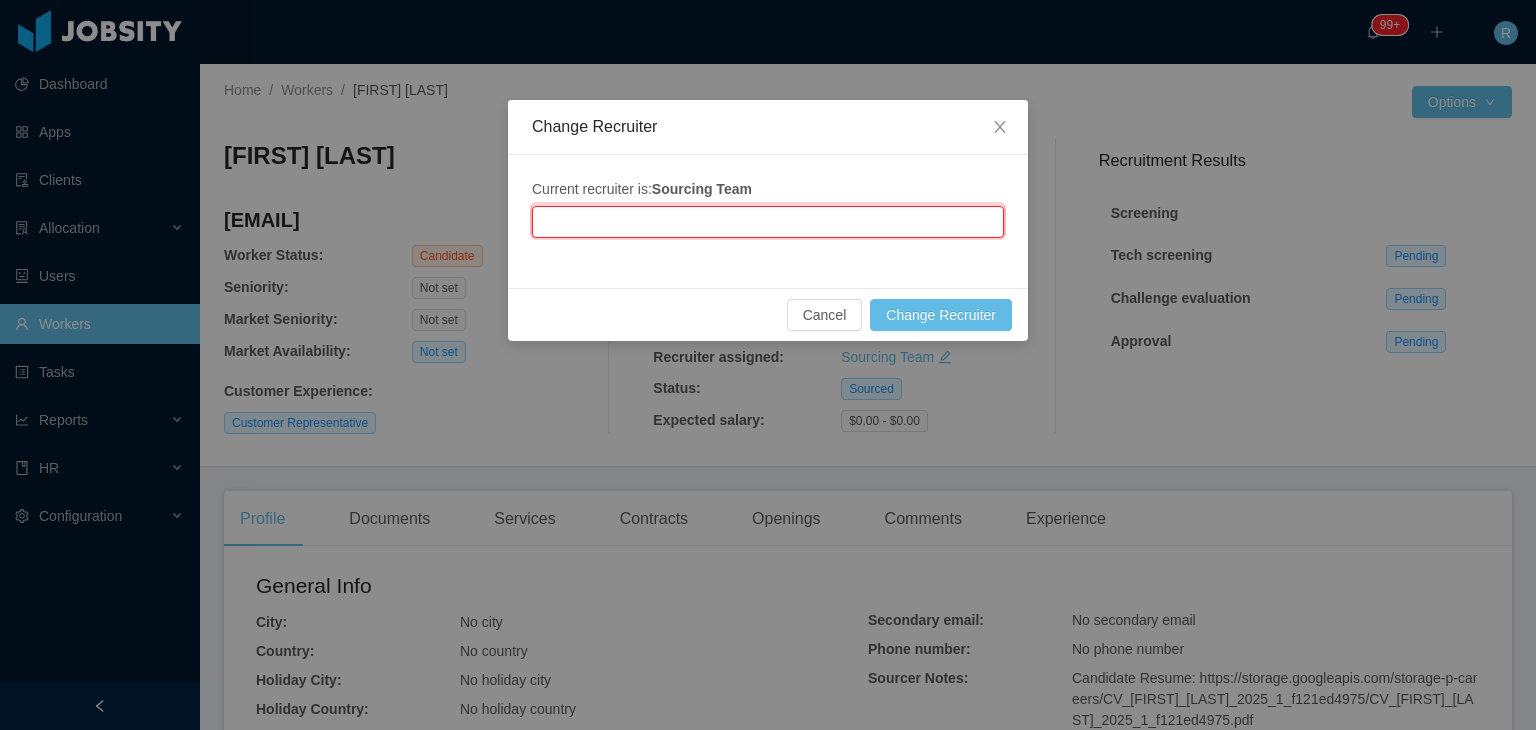 click at bounding box center (768, 222) 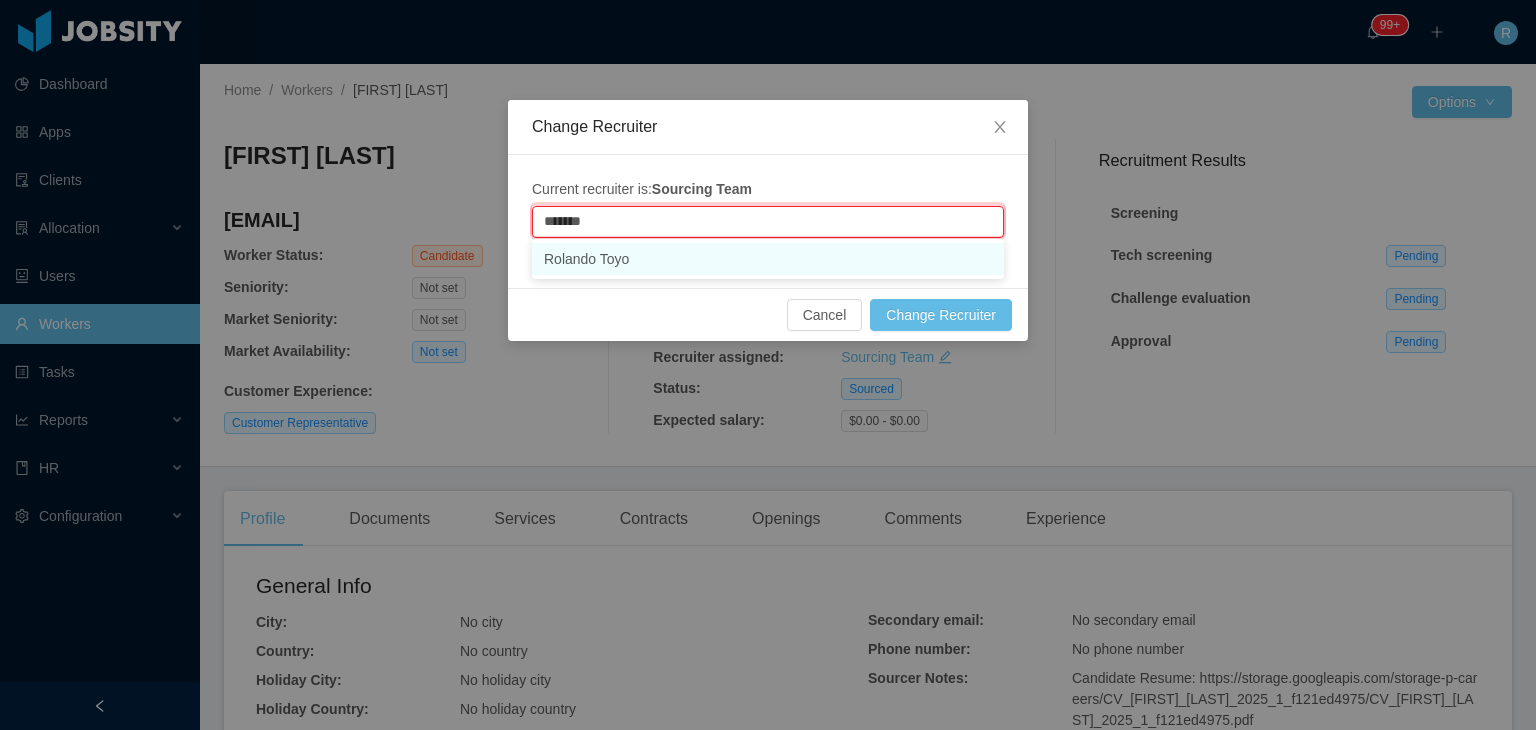 click on "Rolando Toyo" at bounding box center [768, 259] 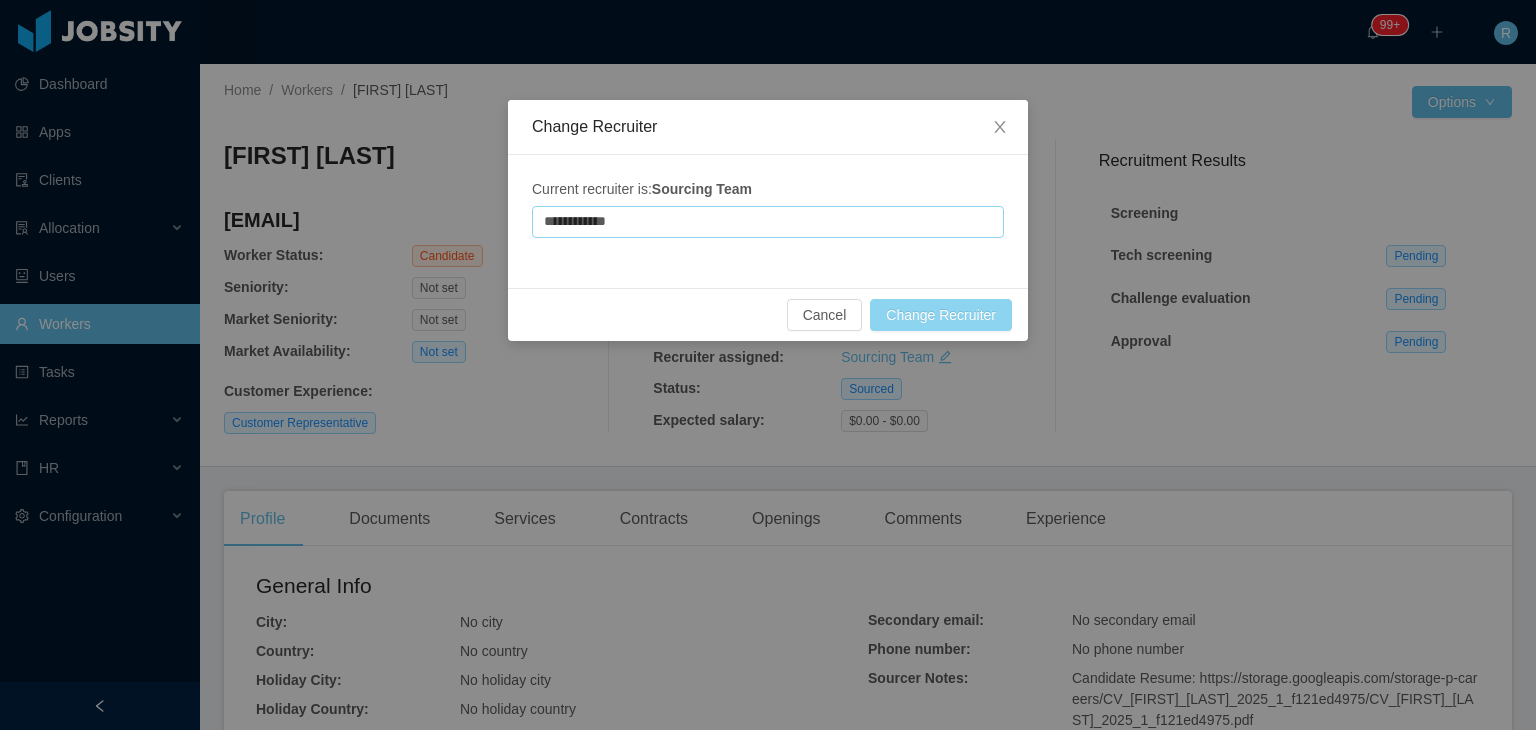type on "**********" 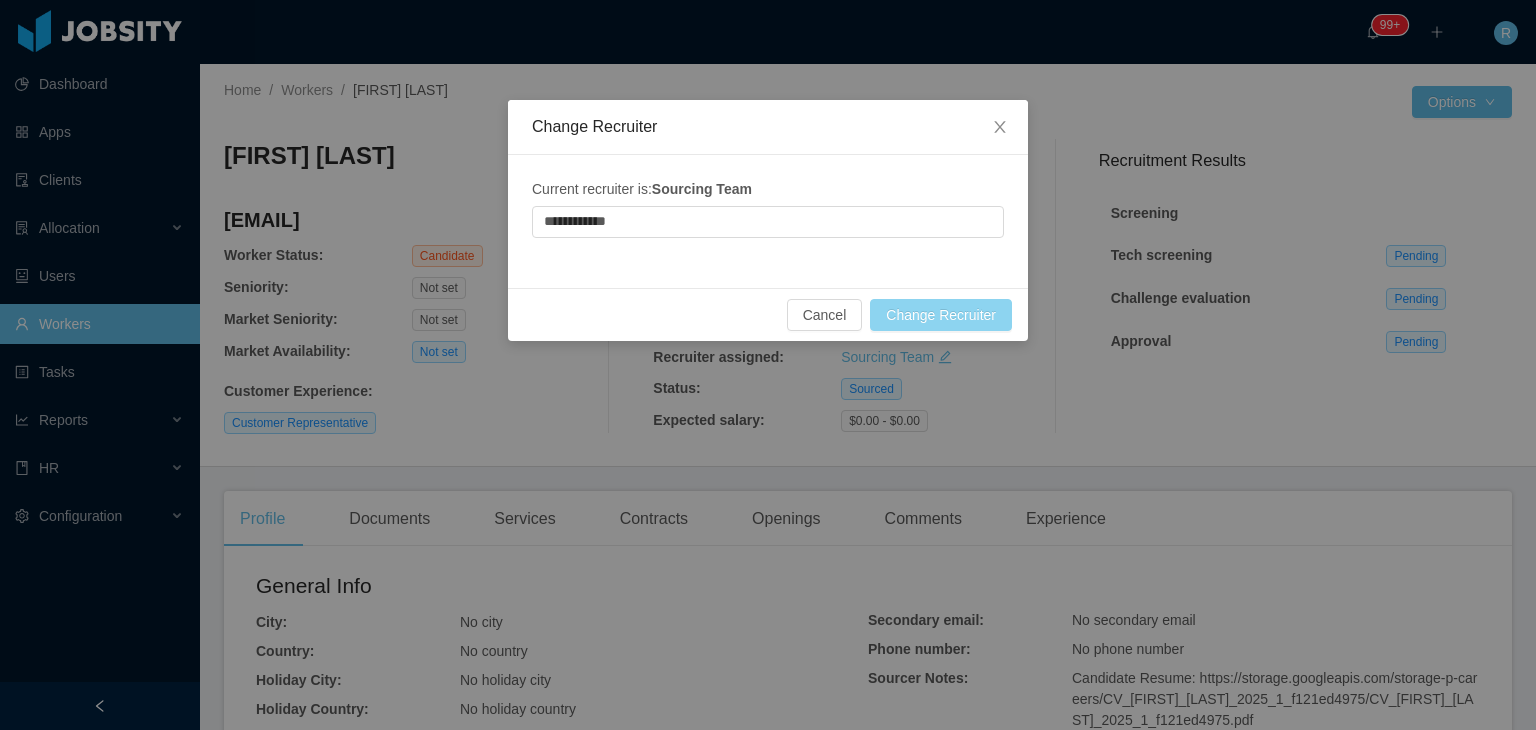 click on "Change Recruiter" at bounding box center (941, 315) 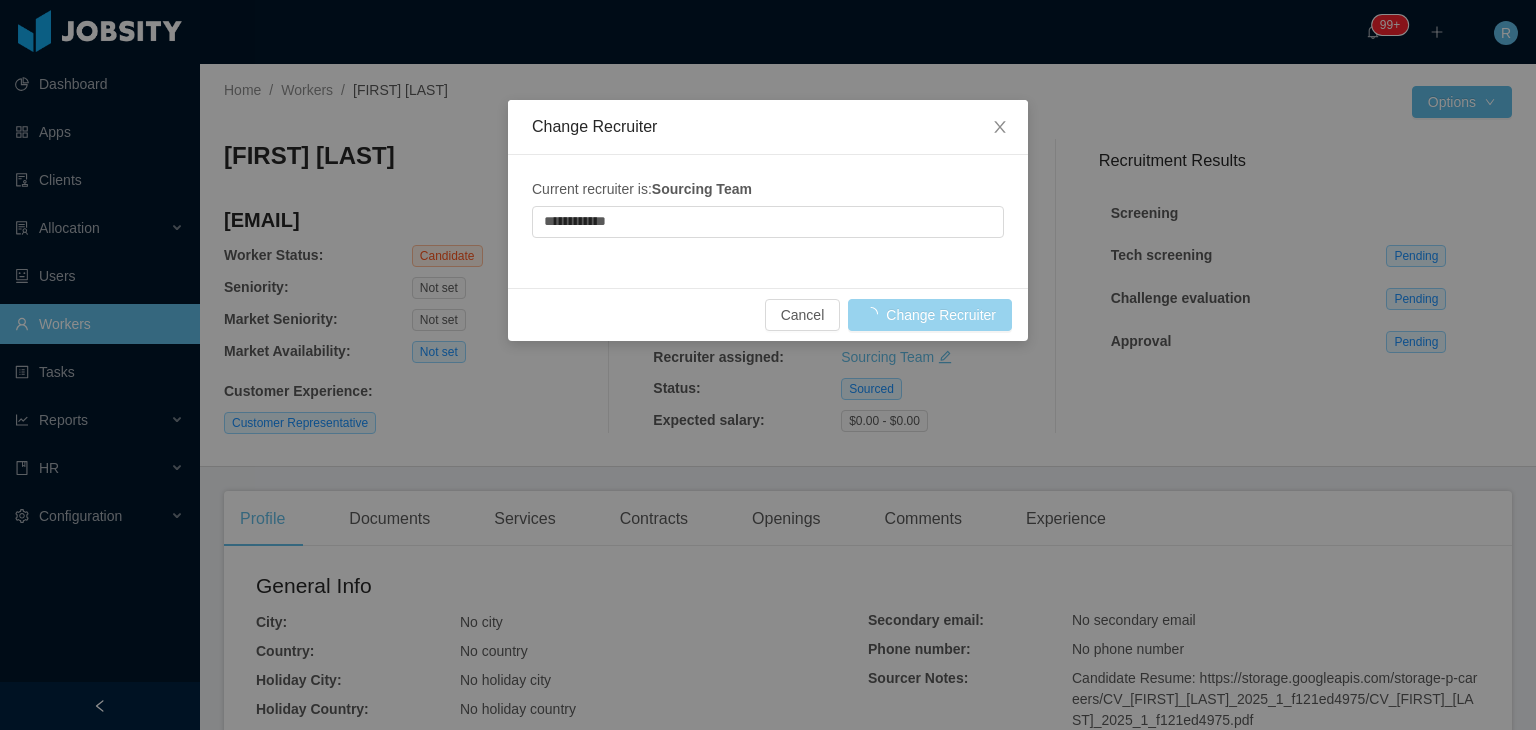 type 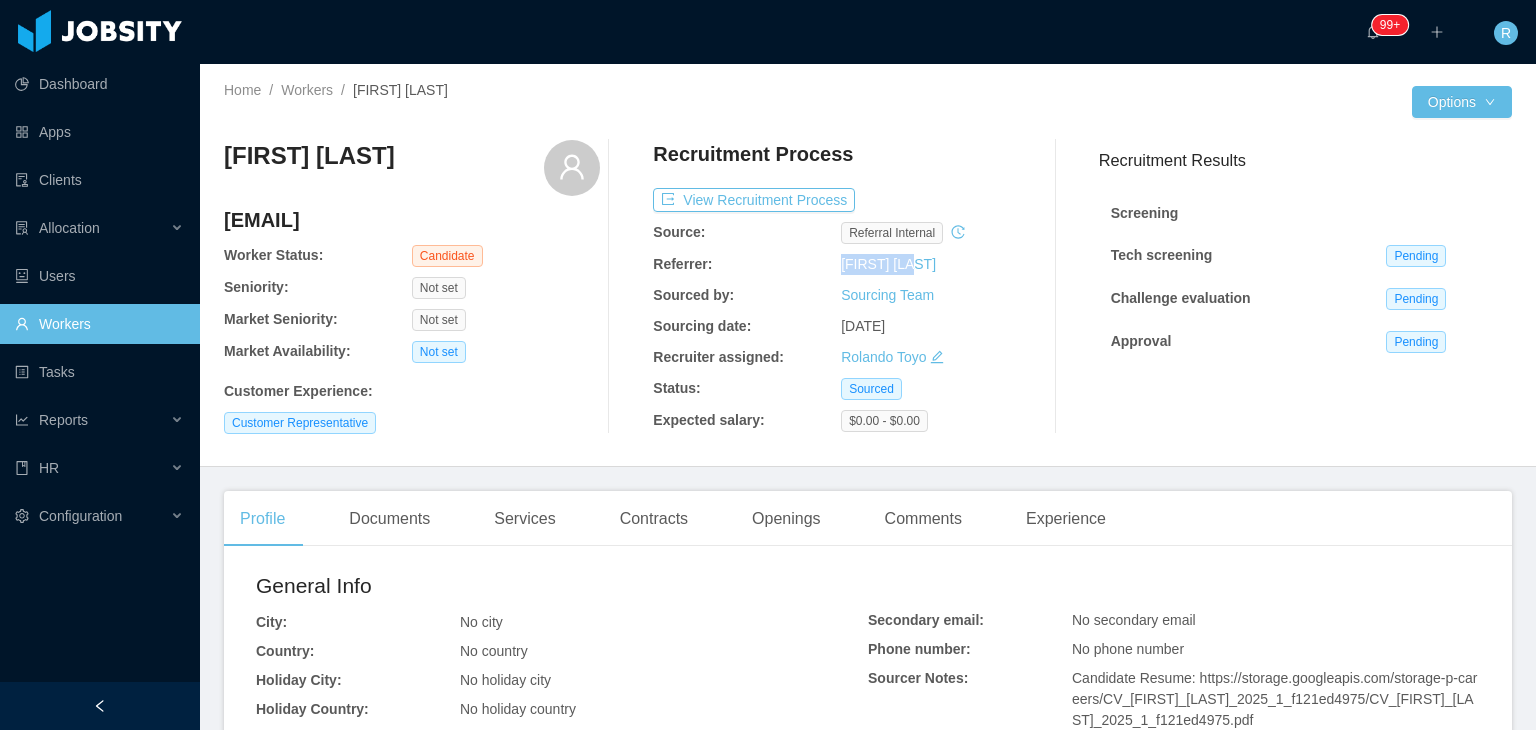 drag, startPoint x: 826, startPoint y: 261, endPoint x: 970, endPoint y: 265, distance: 144.05554 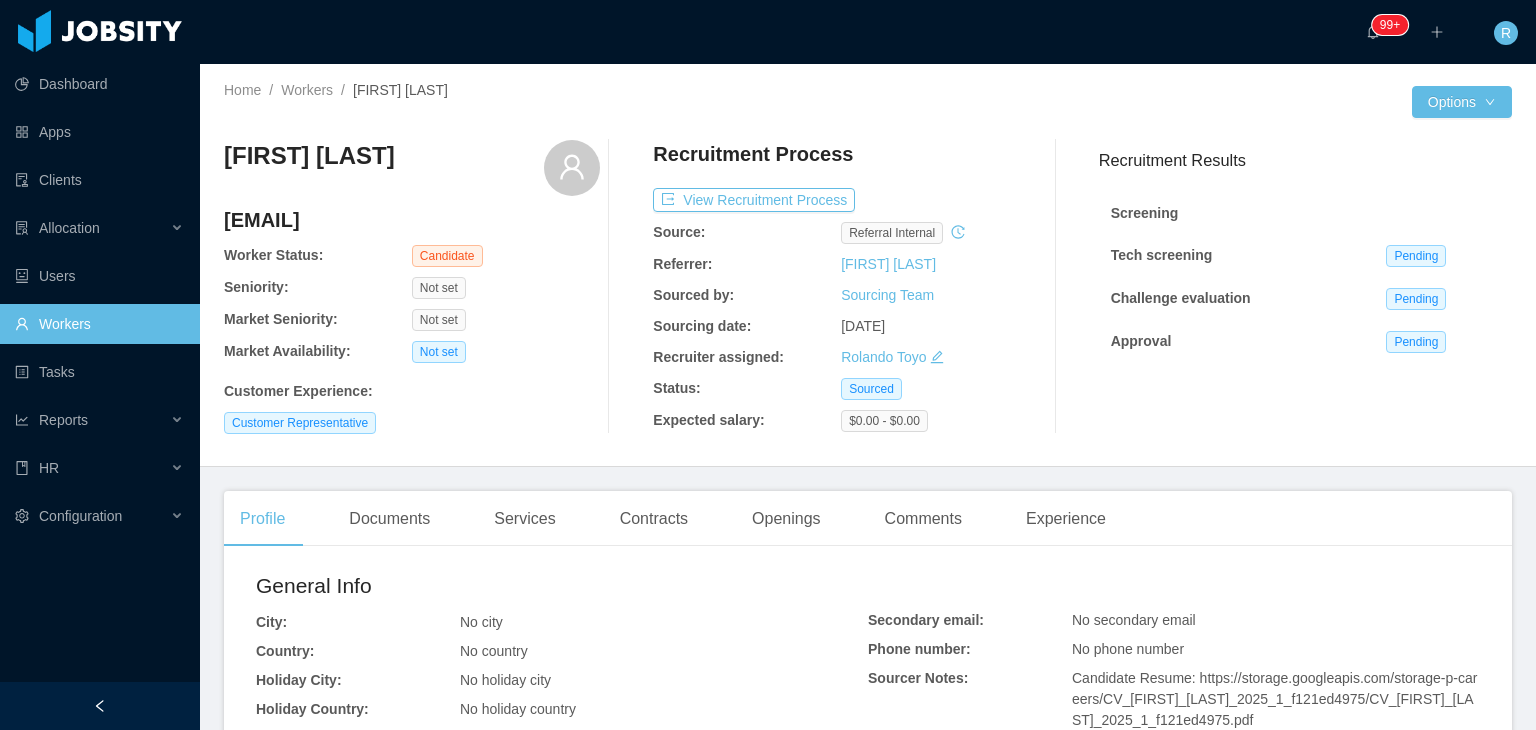 click on "Referrer:" at bounding box center [682, 264] 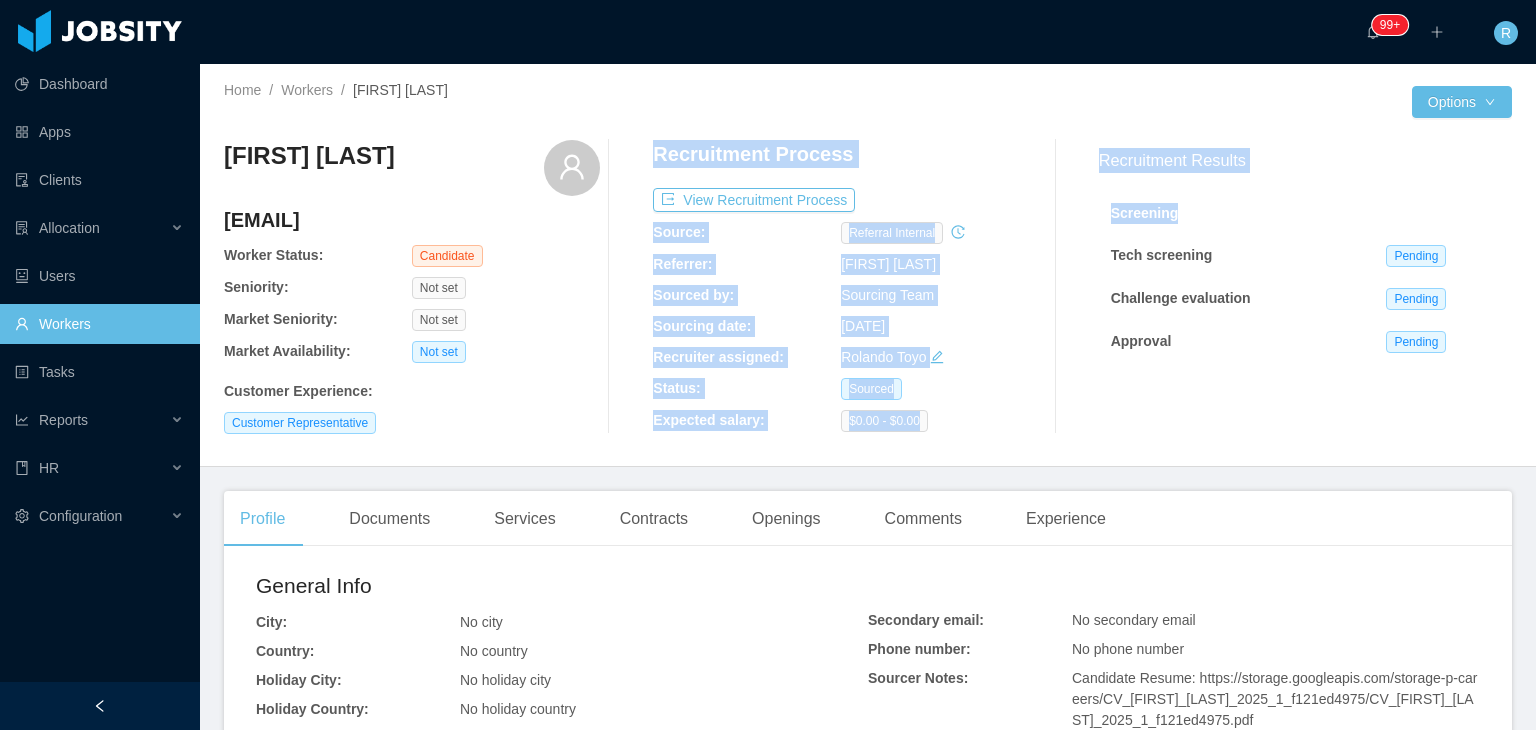 drag, startPoint x: 645, startPoint y: 264, endPoint x: 1092, endPoint y: 261, distance: 447.01007 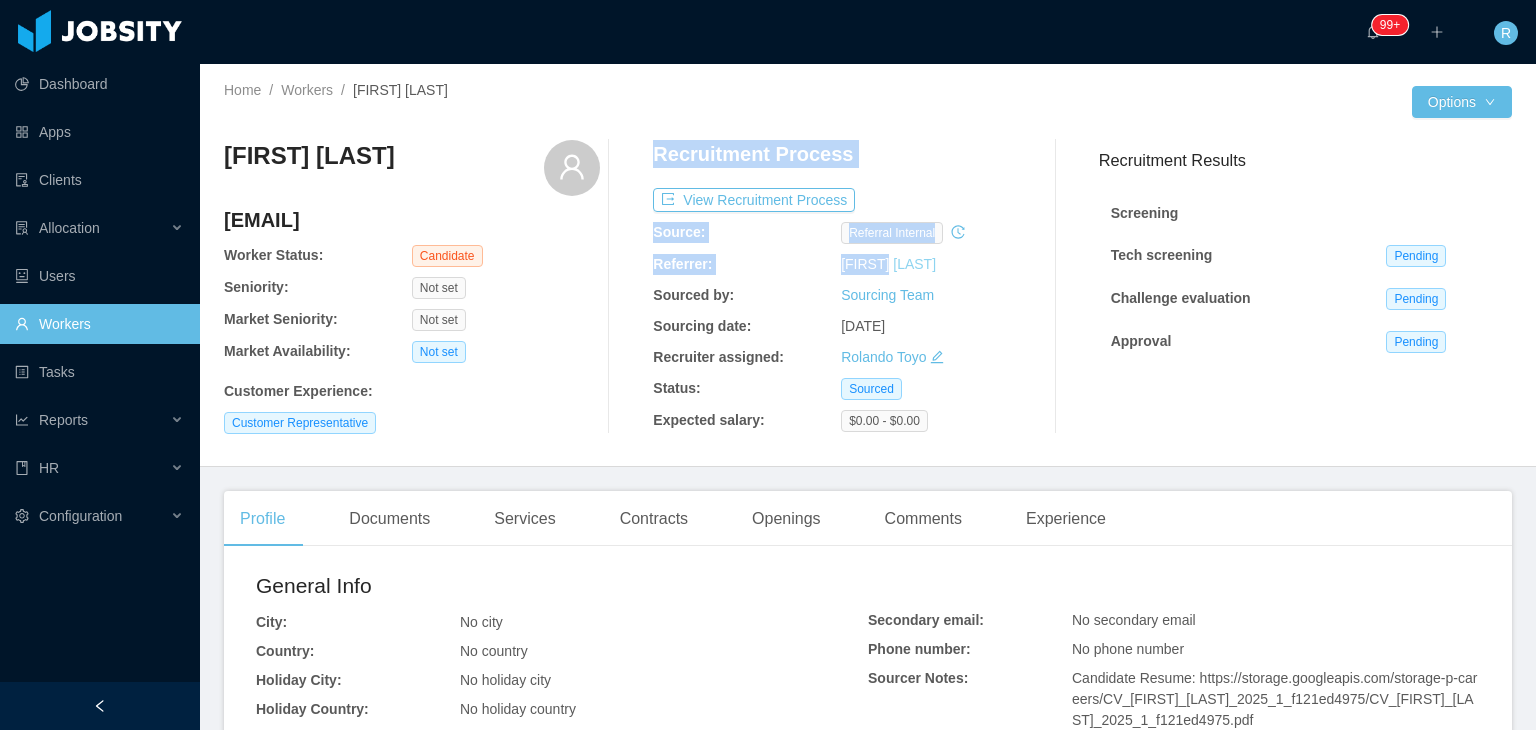 drag, startPoint x: 646, startPoint y: 267, endPoint x: 881, endPoint y: 259, distance: 235.13612 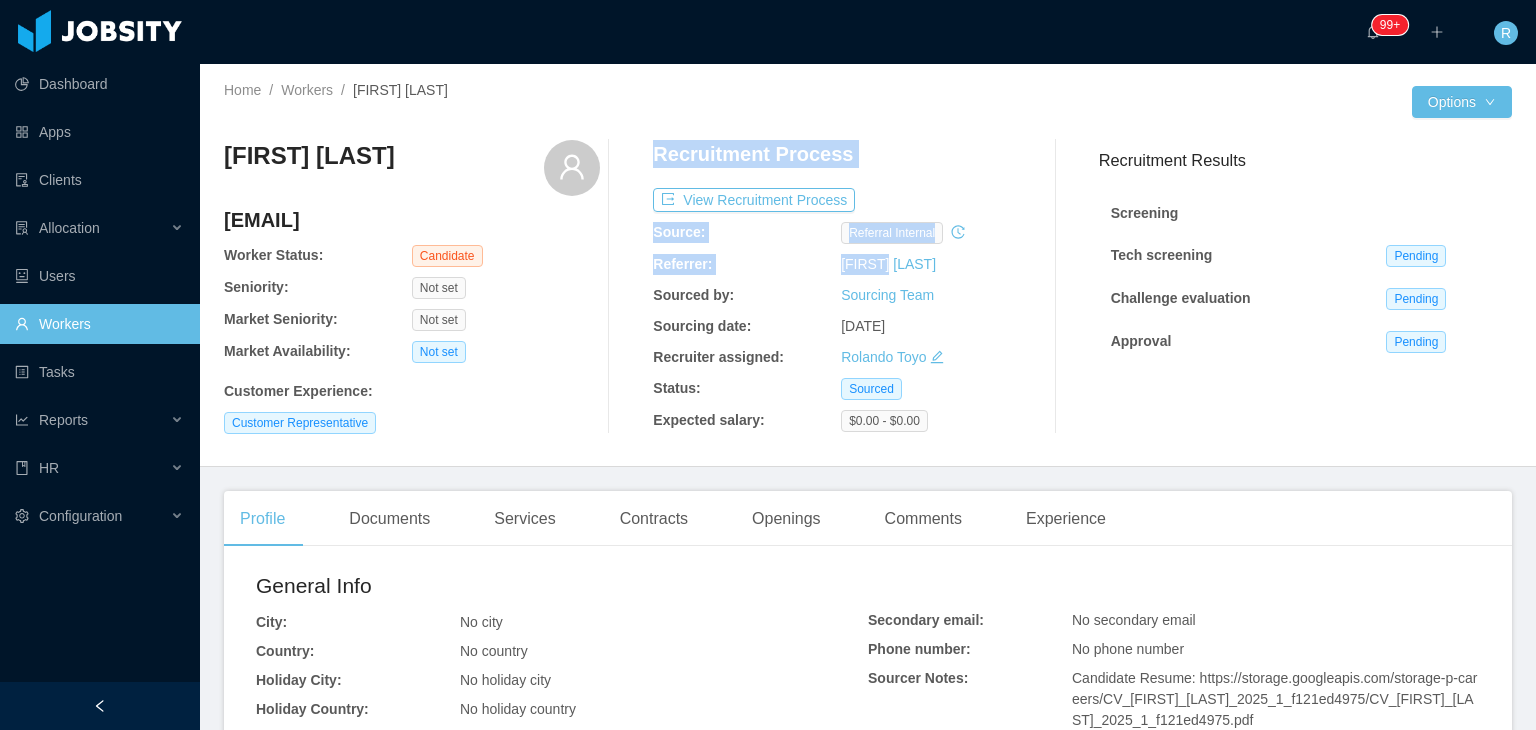click on "Referrer:" at bounding box center (682, 264) 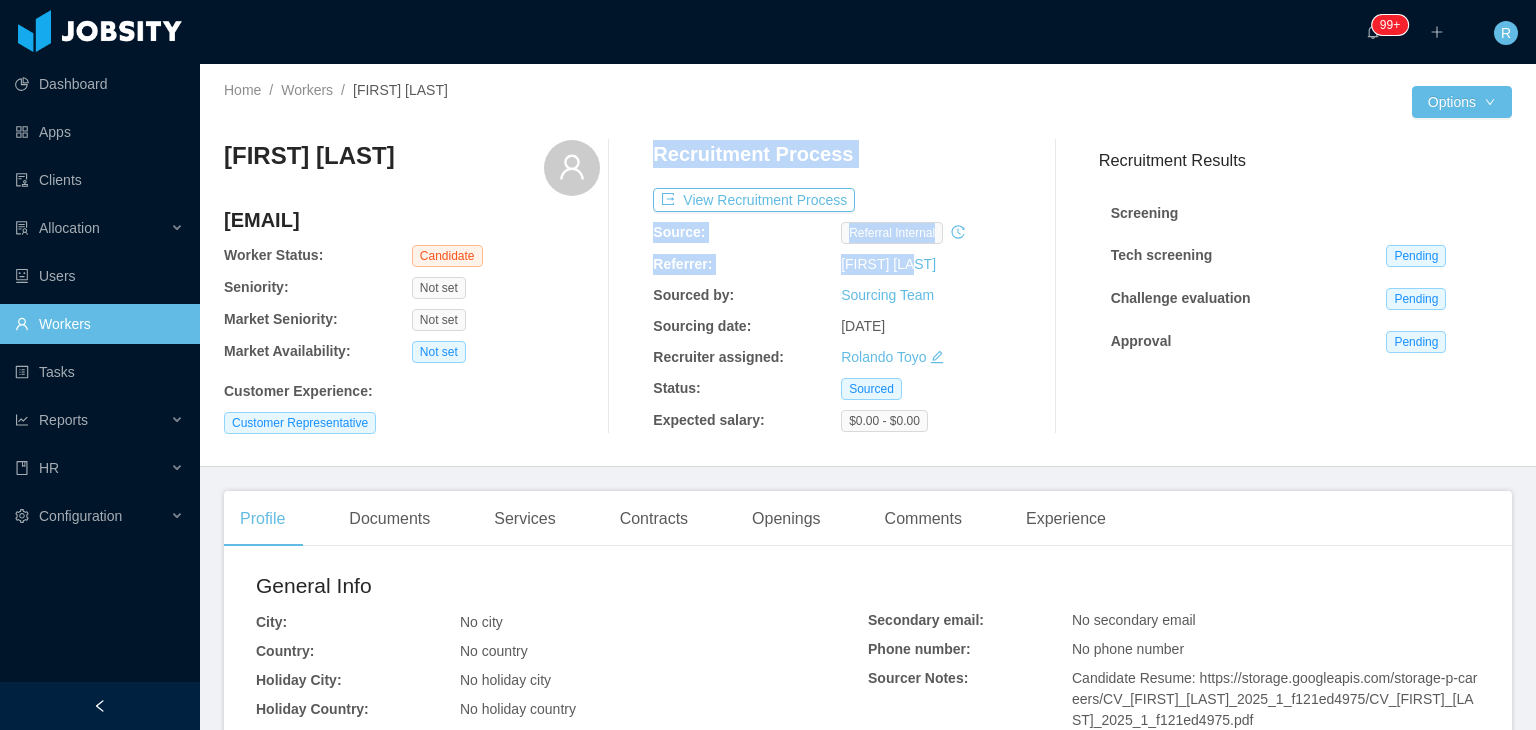 drag, startPoint x: 920, startPoint y: 265, endPoint x: 618, endPoint y: 268, distance: 302.0149 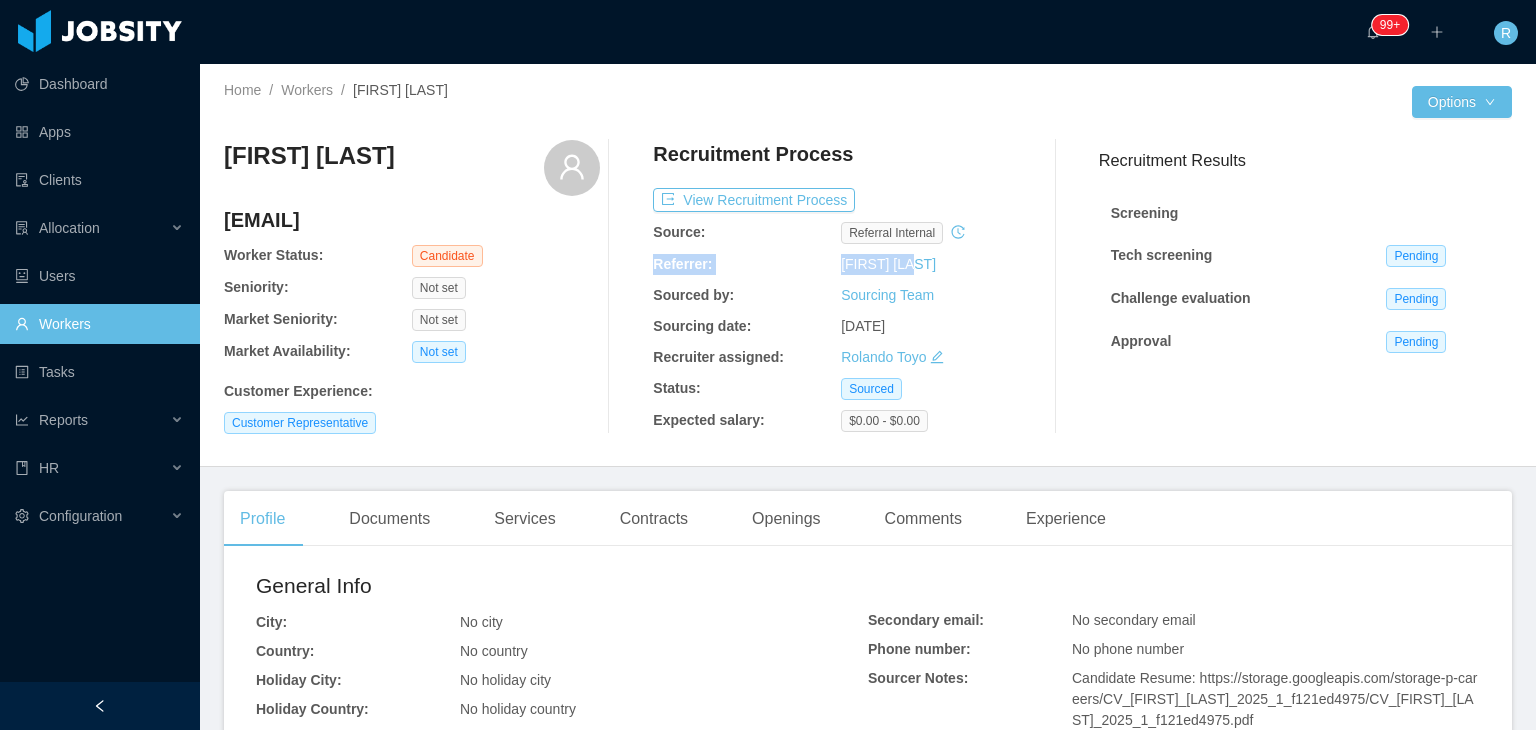 drag, startPoint x: 651, startPoint y: 267, endPoint x: 914, endPoint y: 268, distance: 263.0019 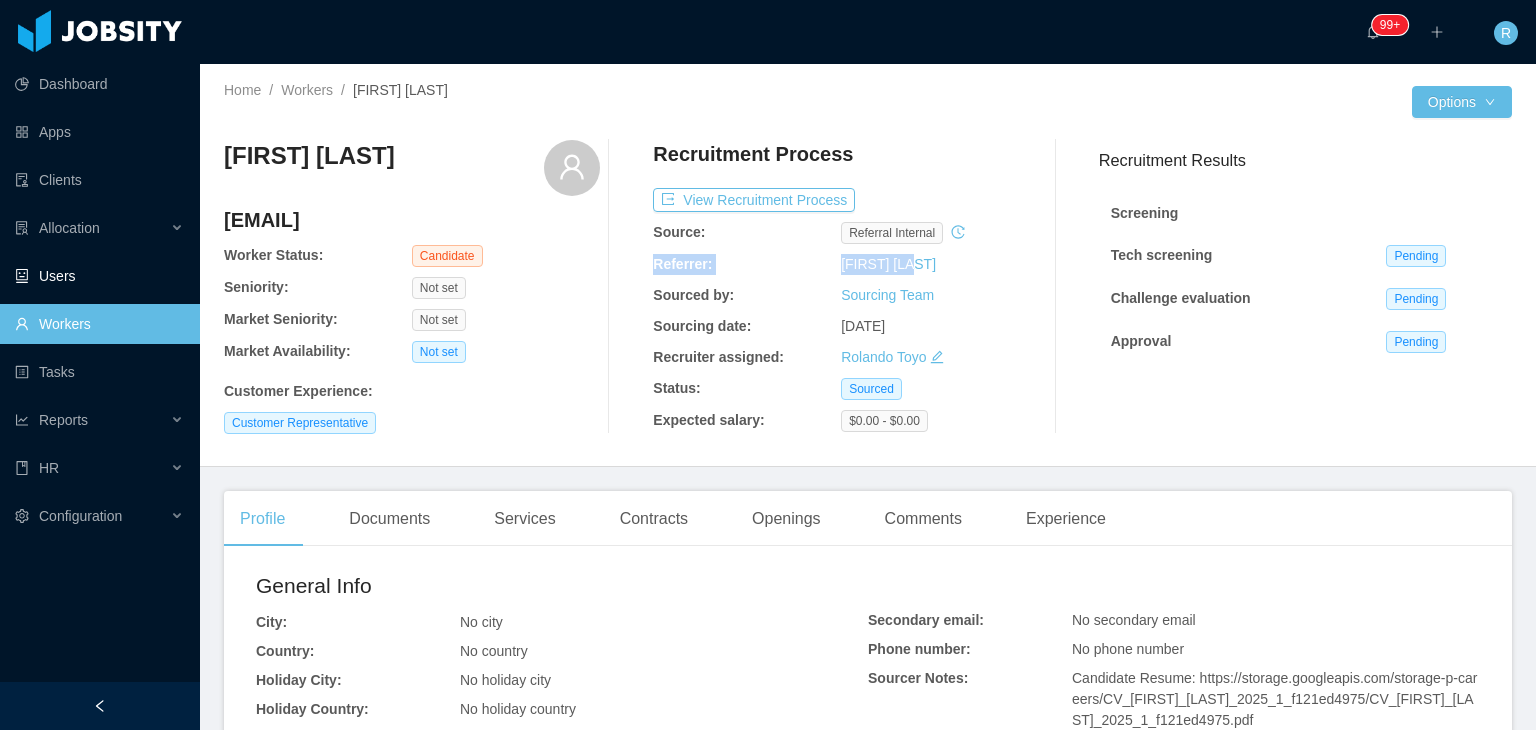 click on "Workers" at bounding box center (99, 324) 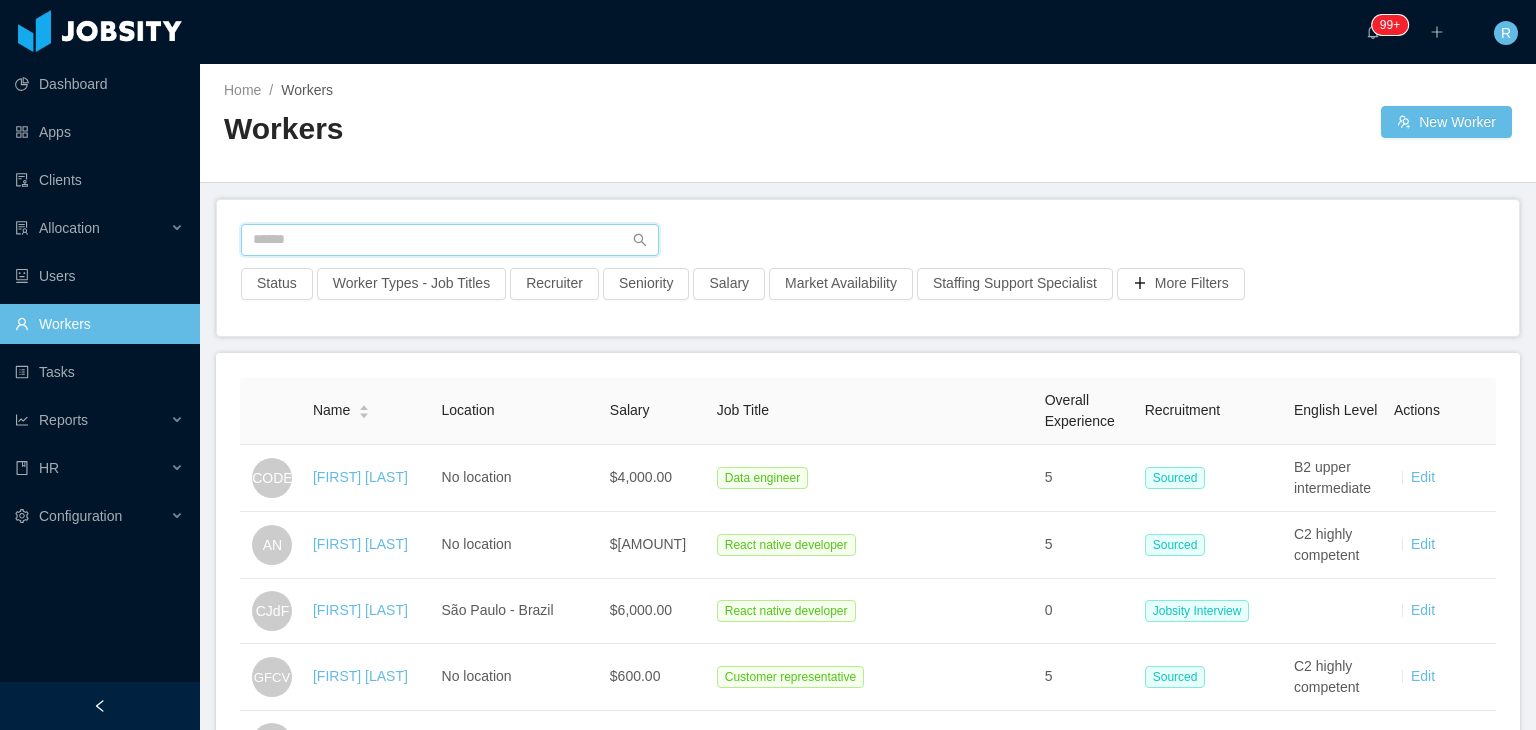 click at bounding box center (450, 240) 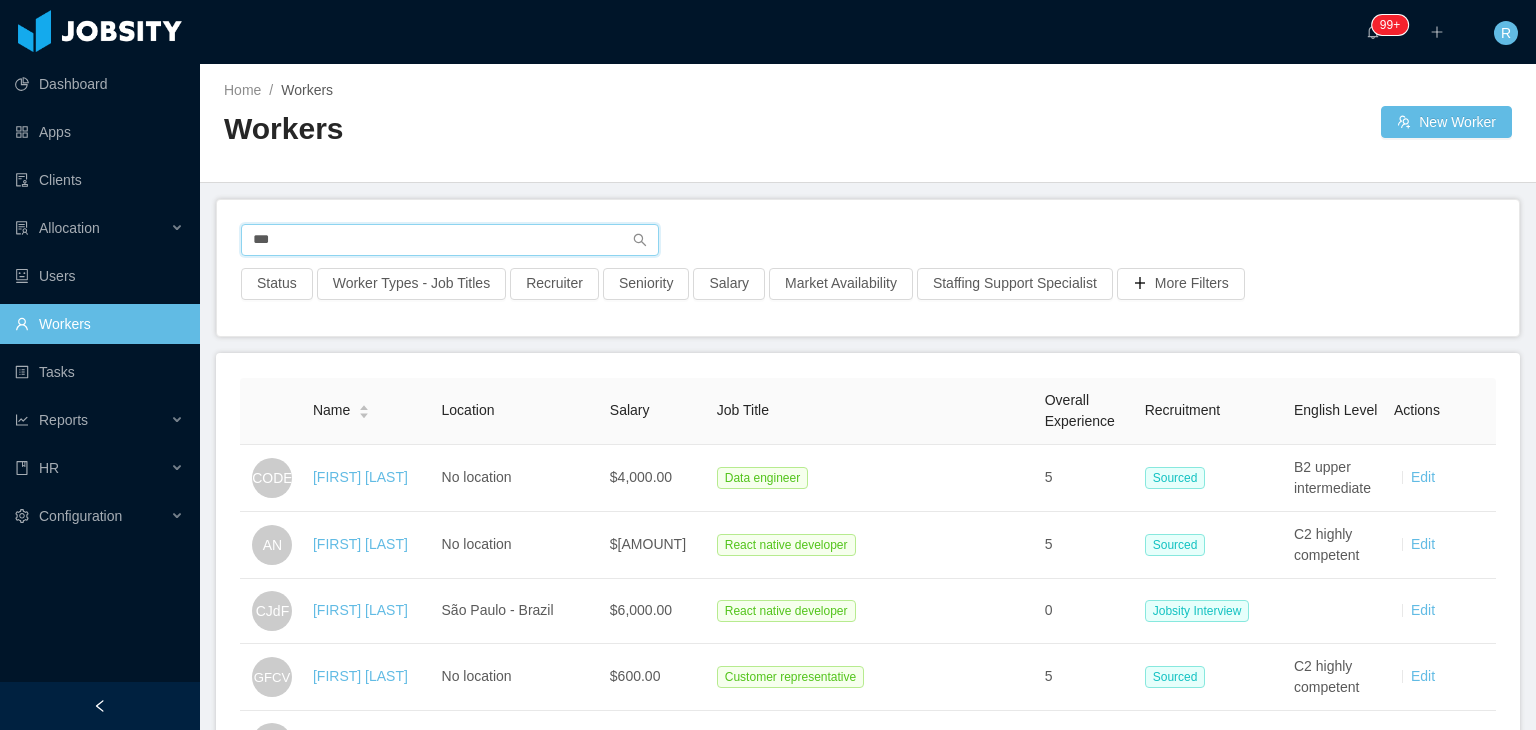type on "****" 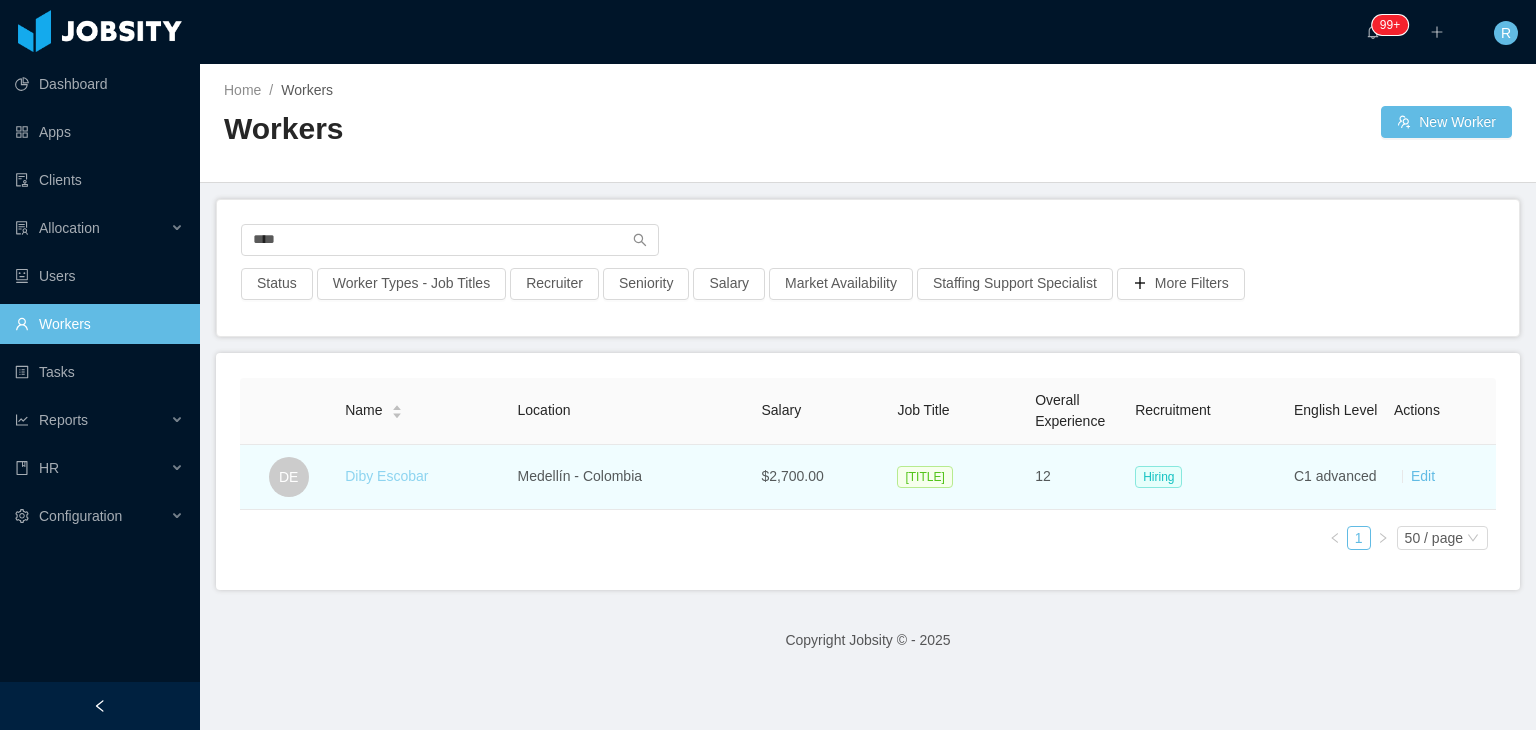 click on "Diby Escobar" at bounding box center (386, 476) 